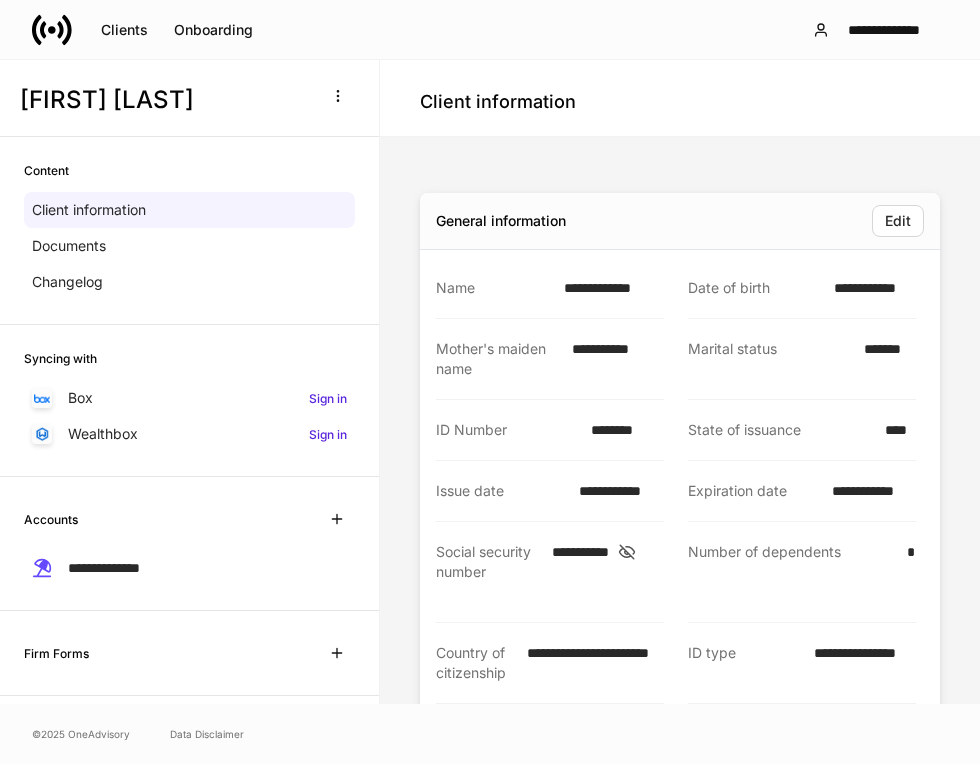 scroll, scrollTop: 0, scrollLeft: 0, axis: both 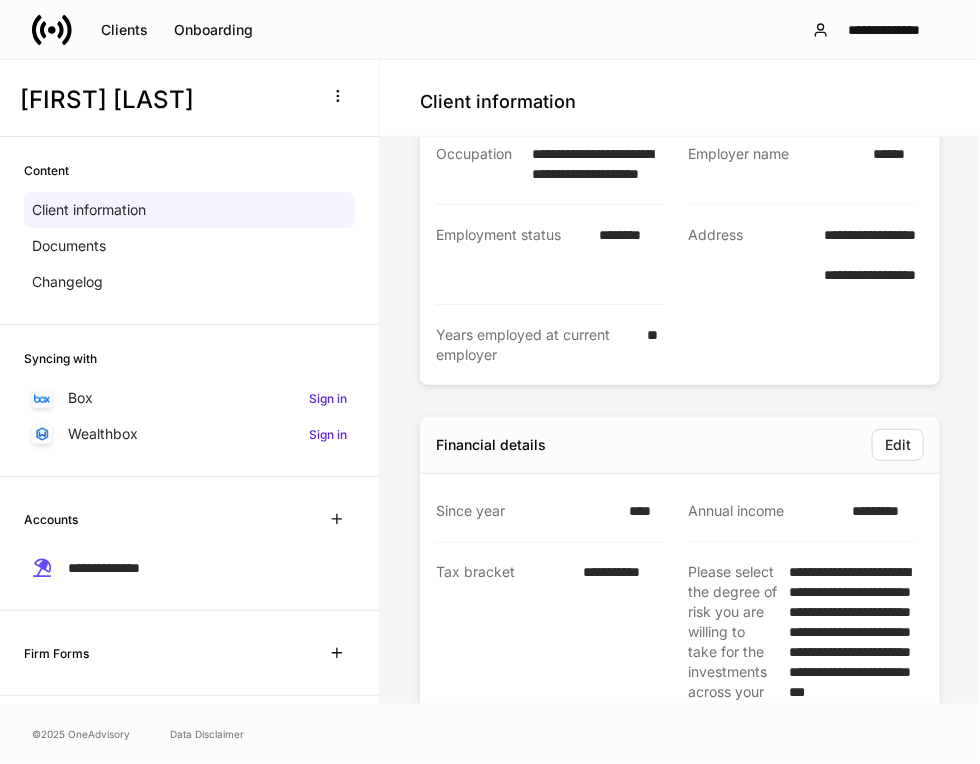 click on "Edit" at bounding box center (735, 445) 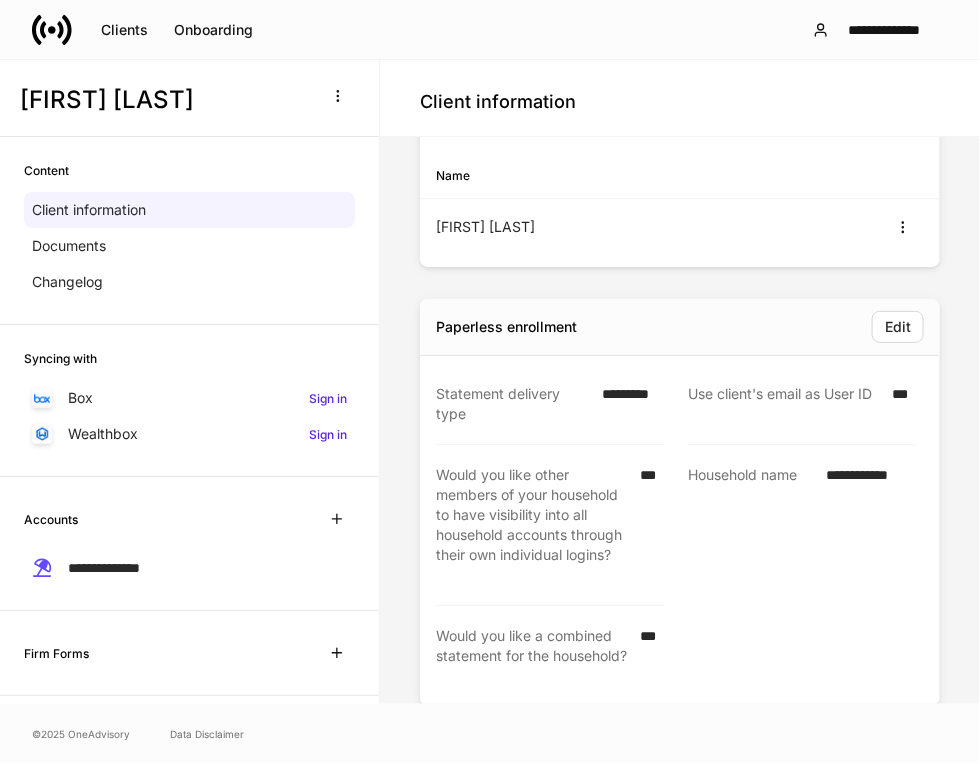 scroll, scrollTop: 3755, scrollLeft: 0, axis: vertical 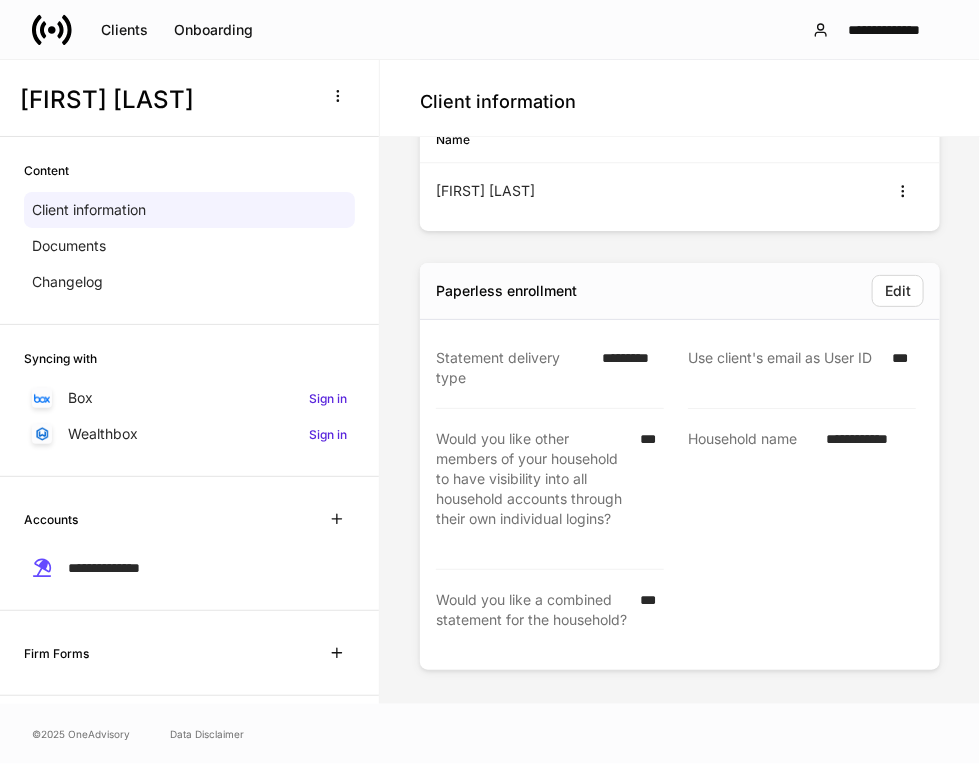 click on "Household name" at bounding box center [751, 489] 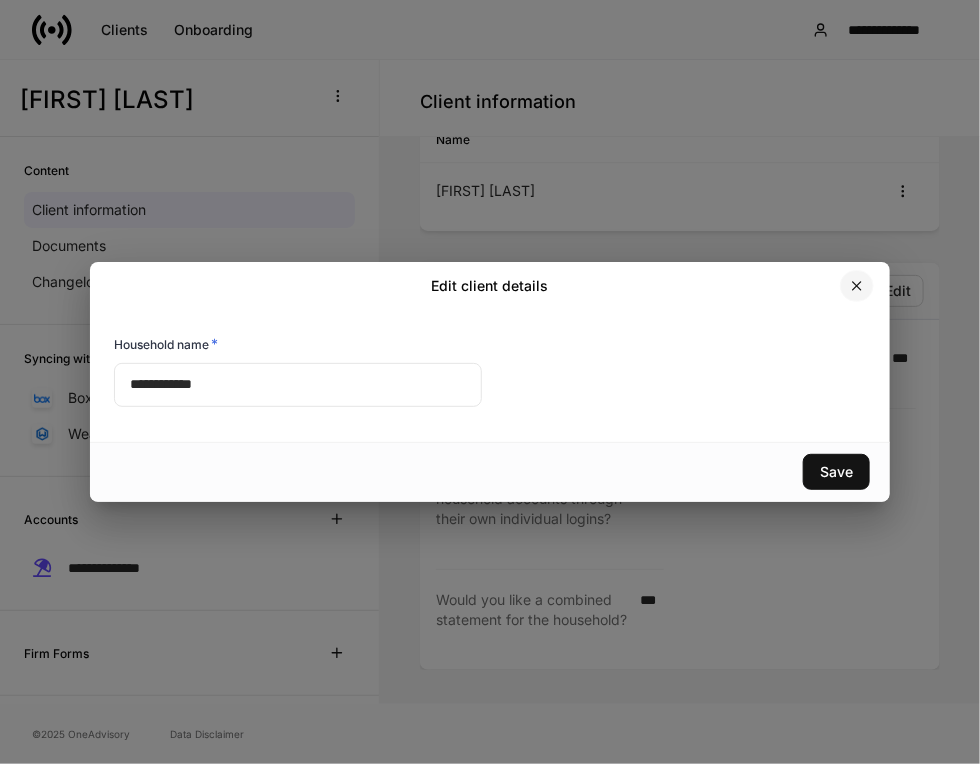 click 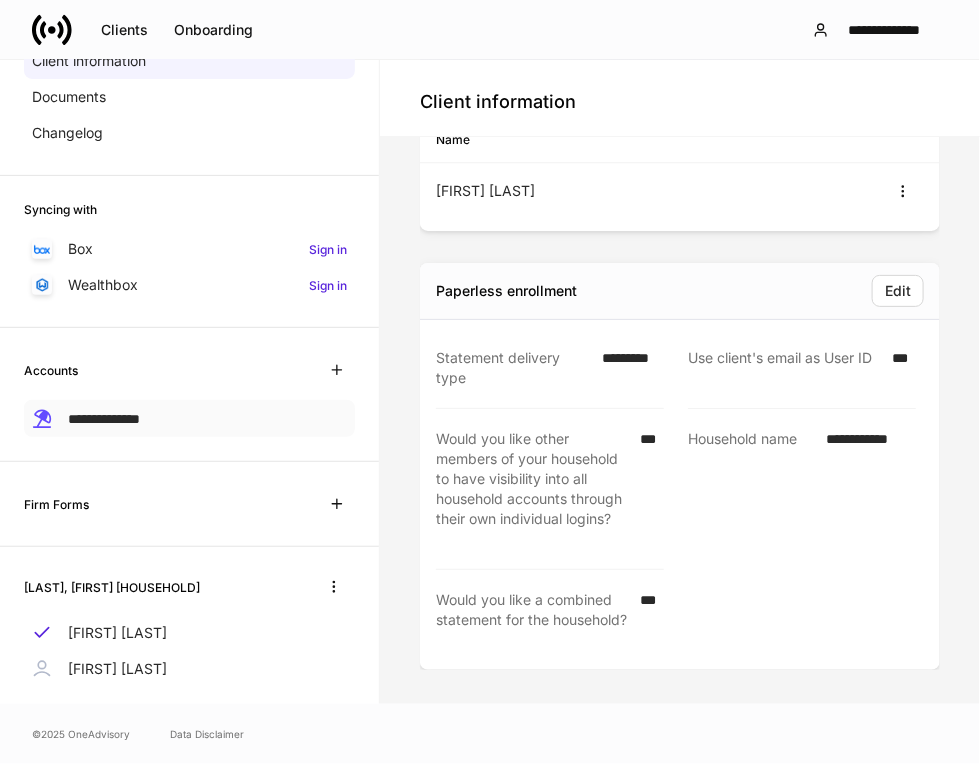 scroll, scrollTop: 170, scrollLeft: 0, axis: vertical 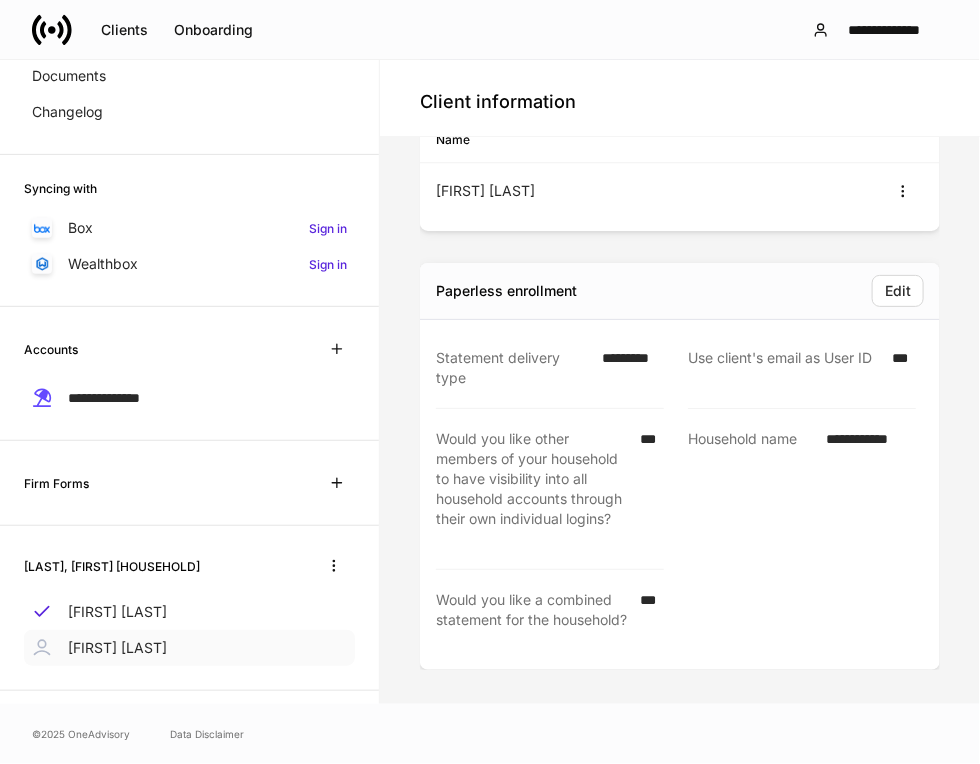 click on "[FIRST] [LAST]" at bounding box center (189, 648) 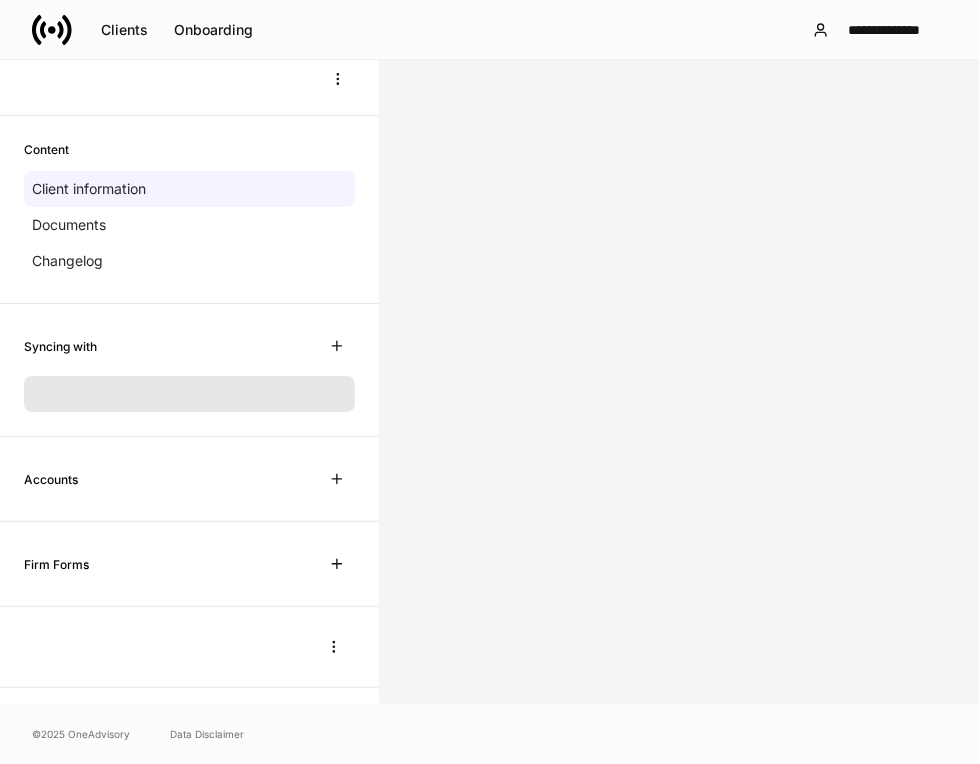 scroll, scrollTop: 0, scrollLeft: 0, axis: both 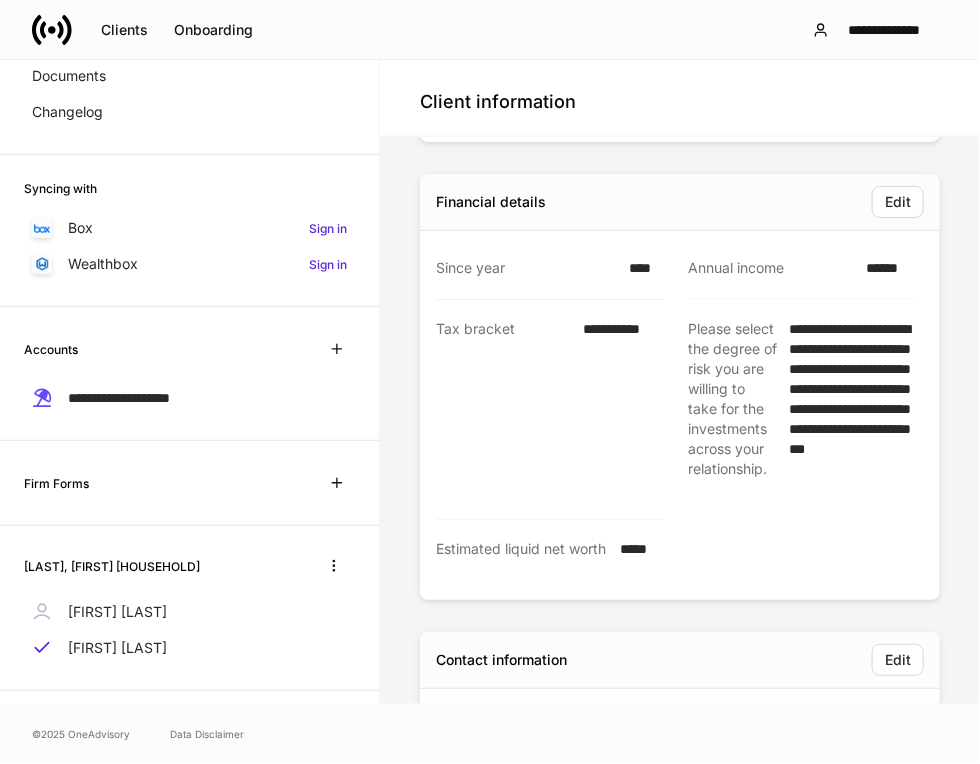 click on "Please select the degree of risk you are willing to take for the investments across your relationship." at bounding box center [732, 410] 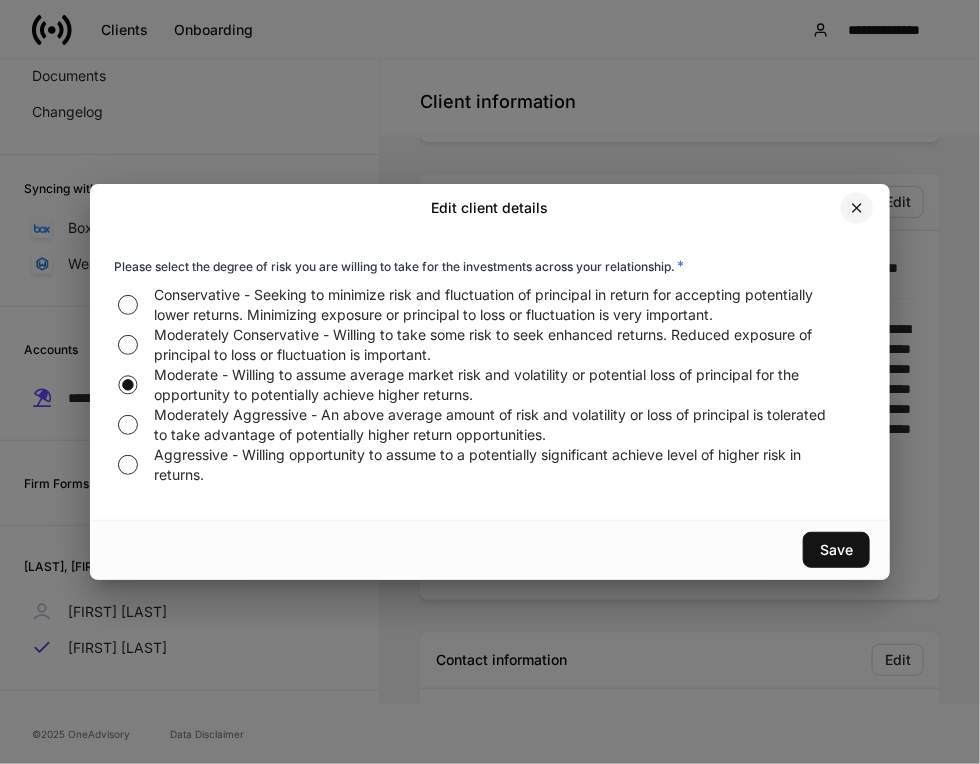 click 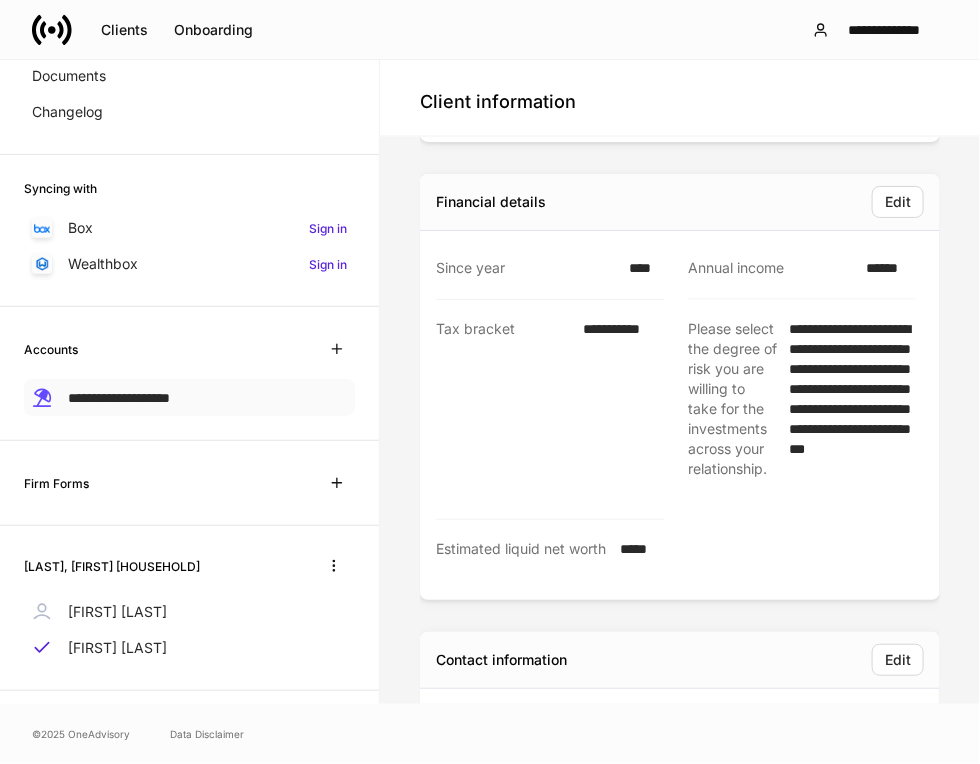 click on "**********" at bounding box center (119, 398) 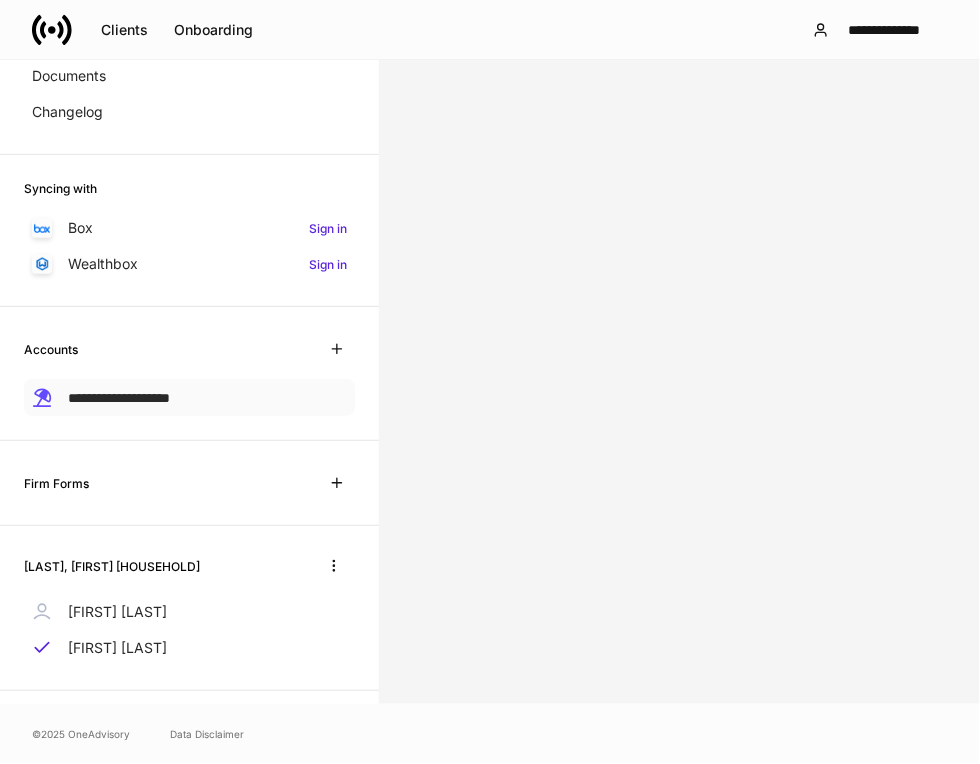 scroll, scrollTop: 0, scrollLeft: 0, axis: both 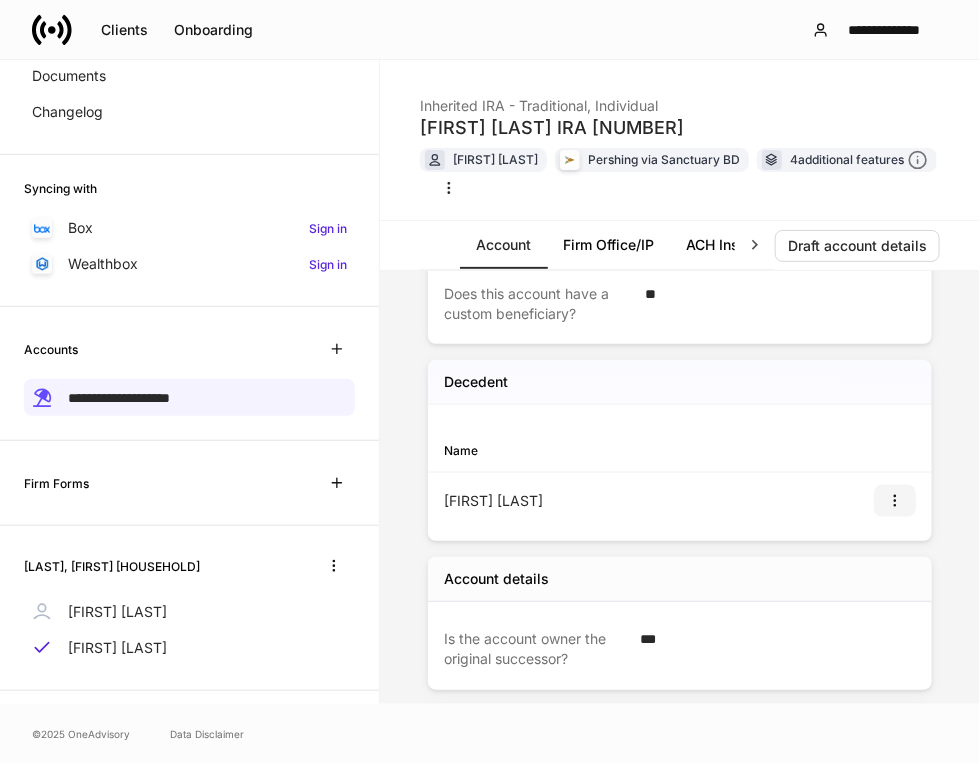 click 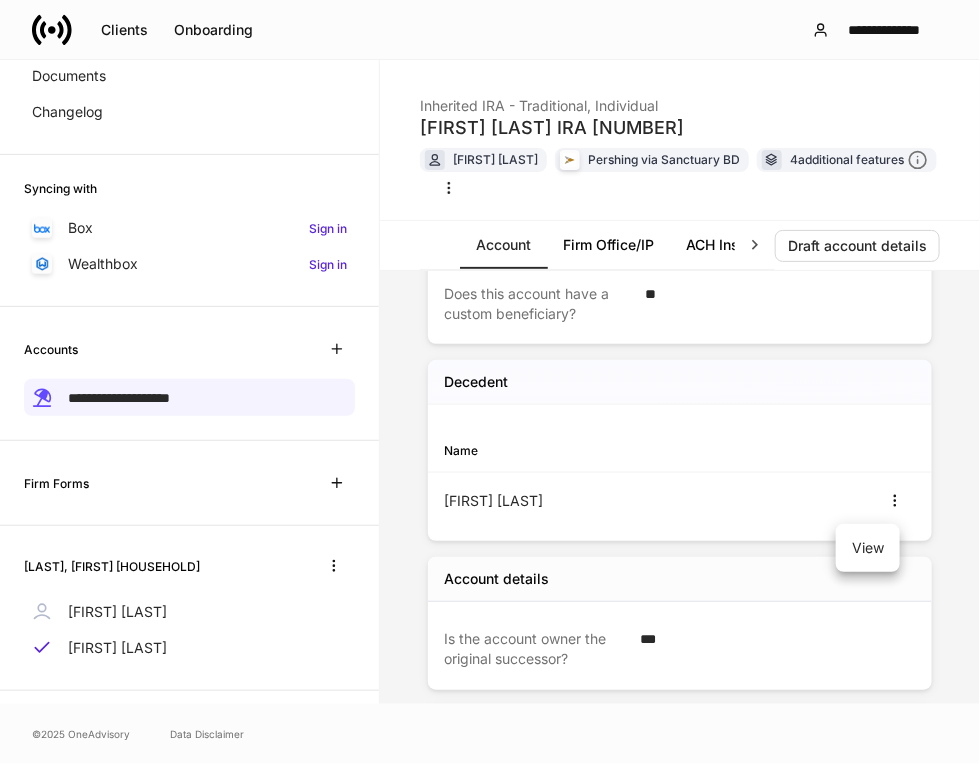 click on "View" at bounding box center [868, 548] 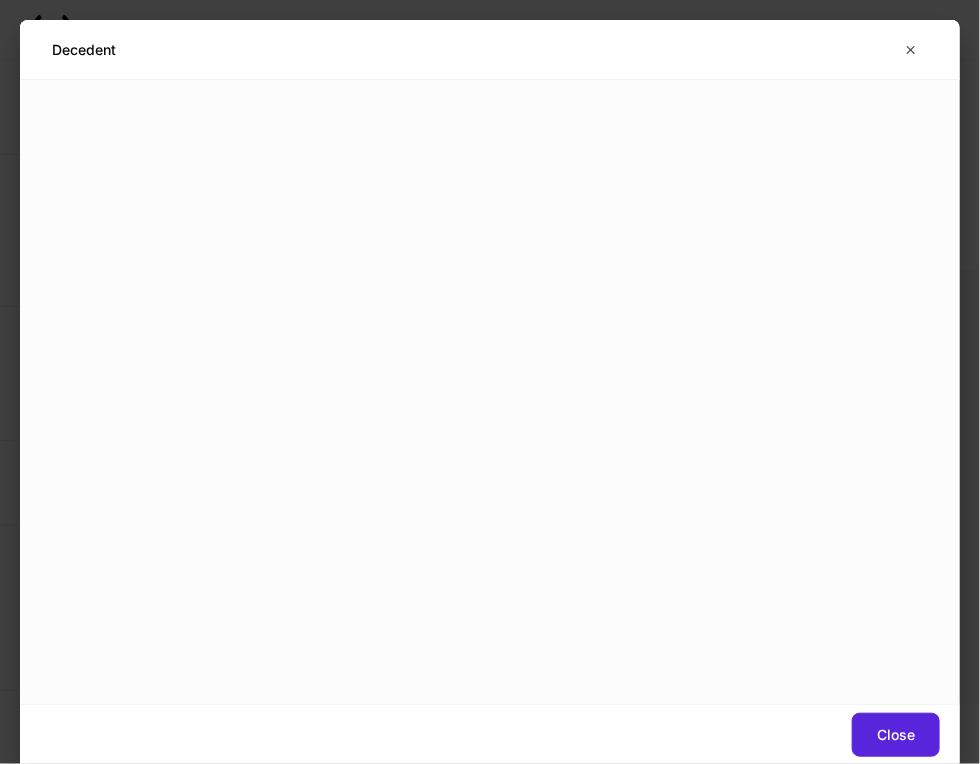 scroll, scrollTop: 0, scrollLeft: 0, axis: both 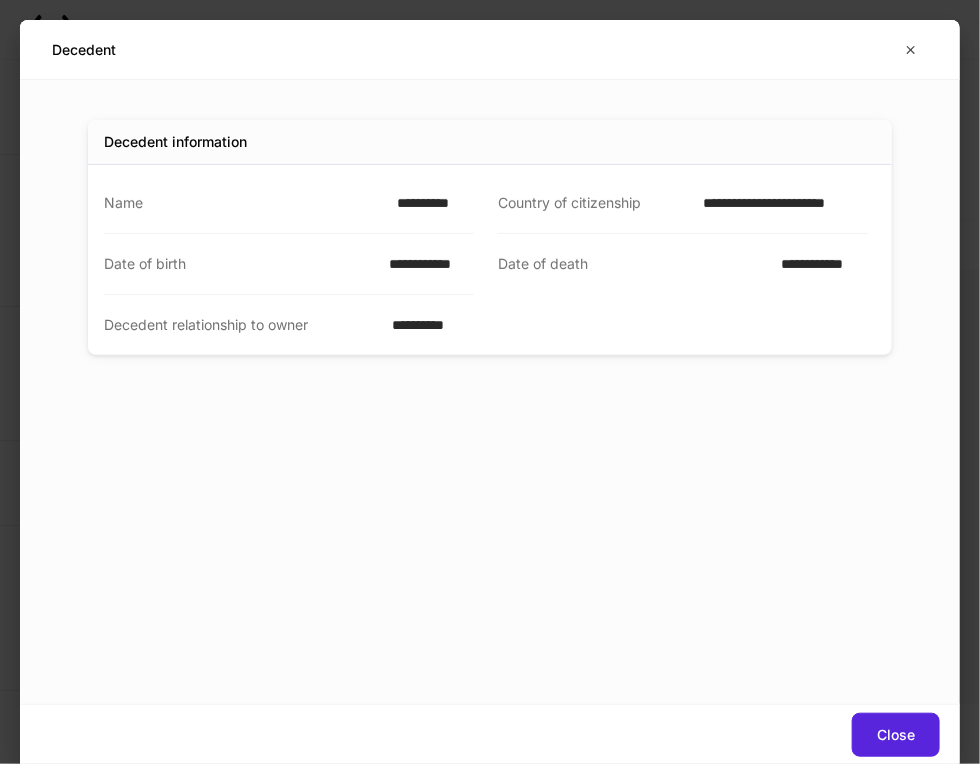 click on "**********" at bounding box center (490, 392) 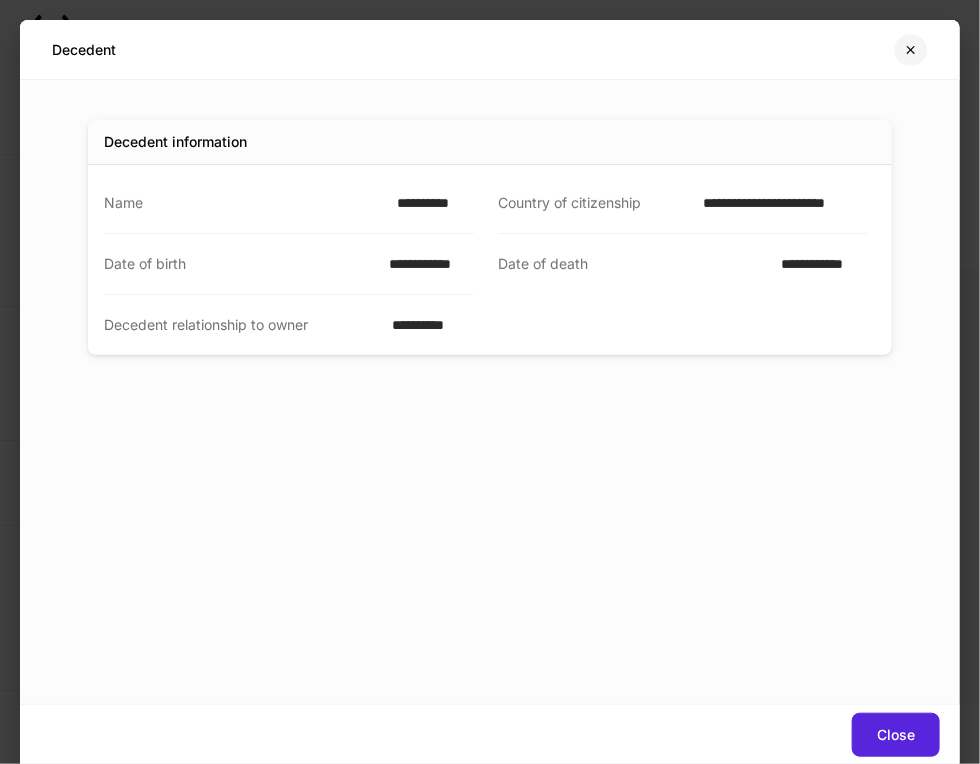 click 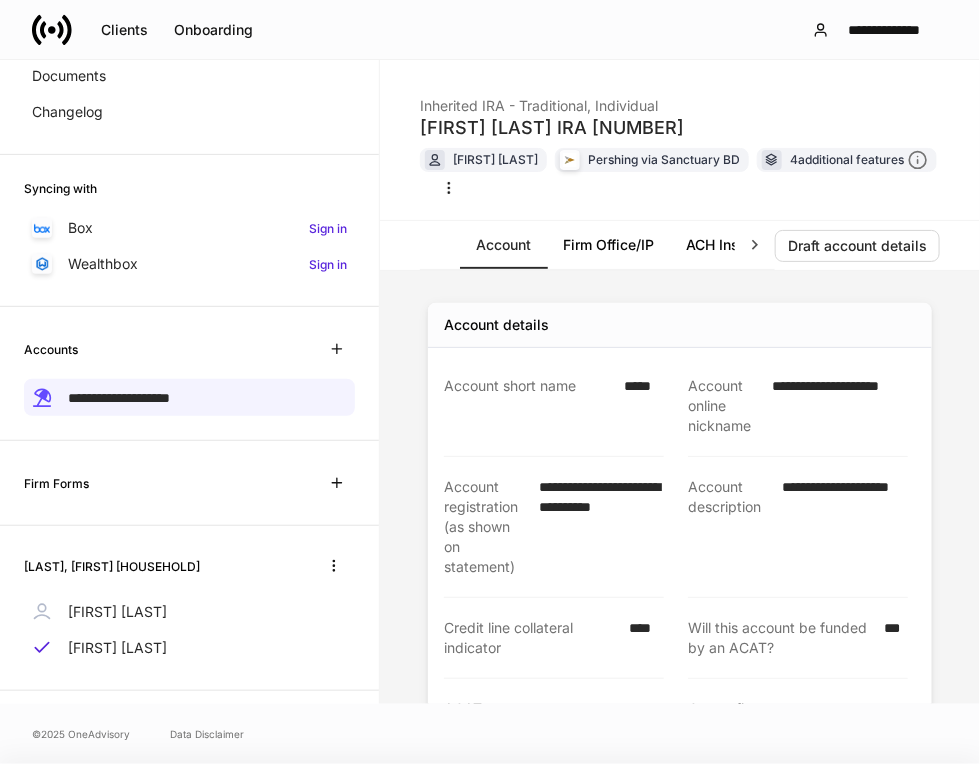 scroll, scrollTop: 790, scrollLeft: 0, axis: vertical 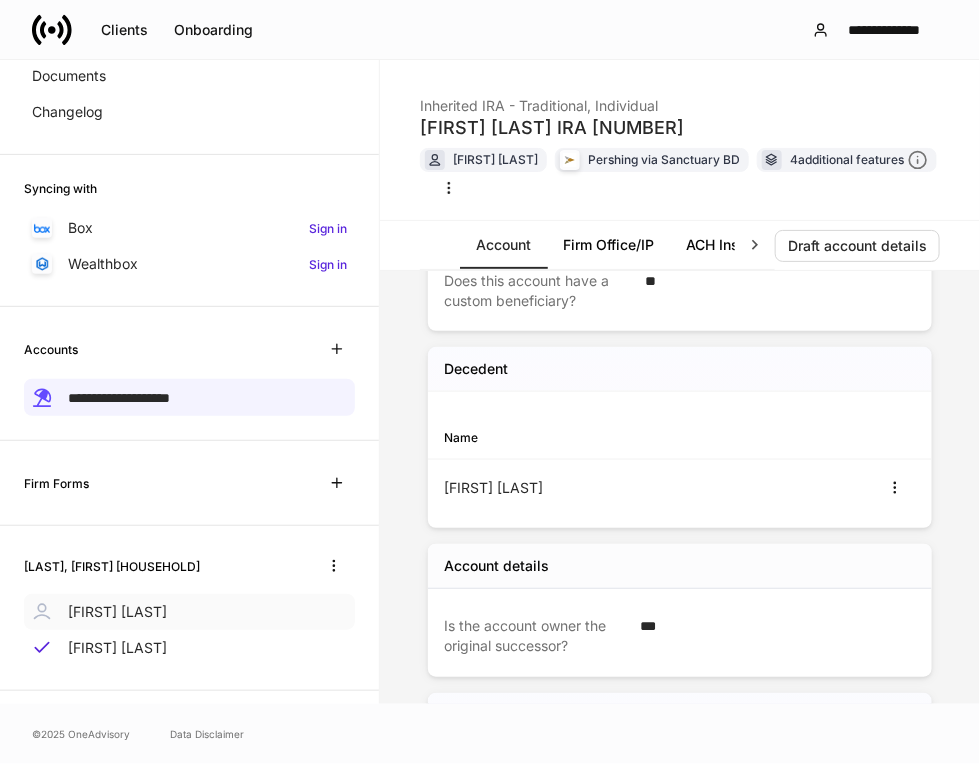 click on "[FIRST] [LAST]" at bounding box center (117, 612) 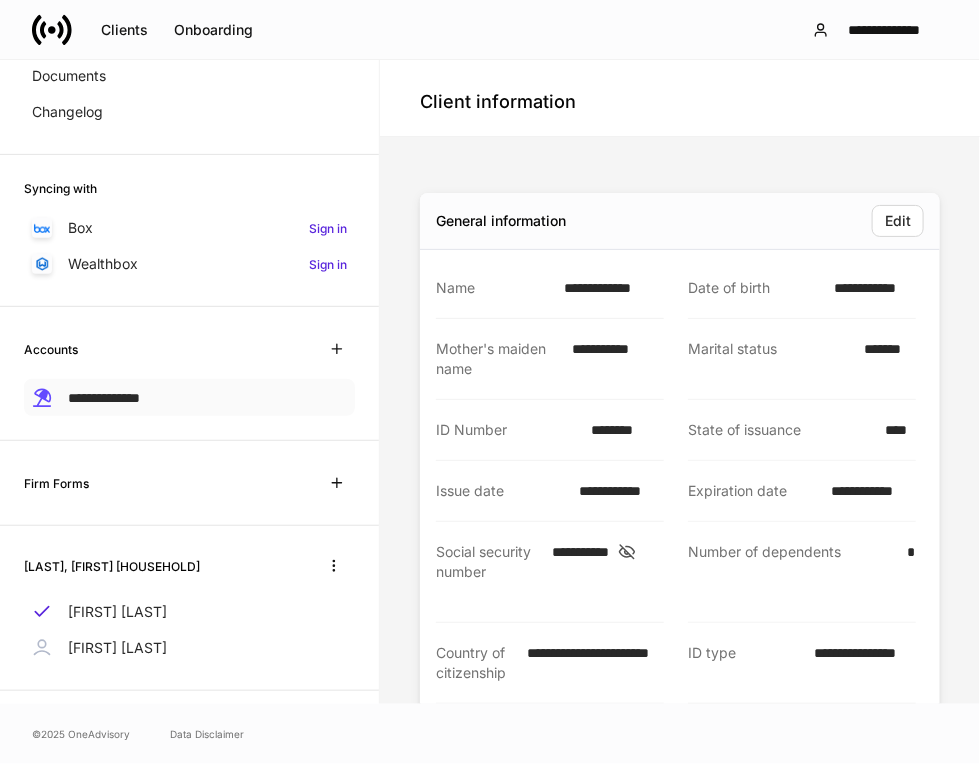 click on "**********" at bounding box center (104, 398) 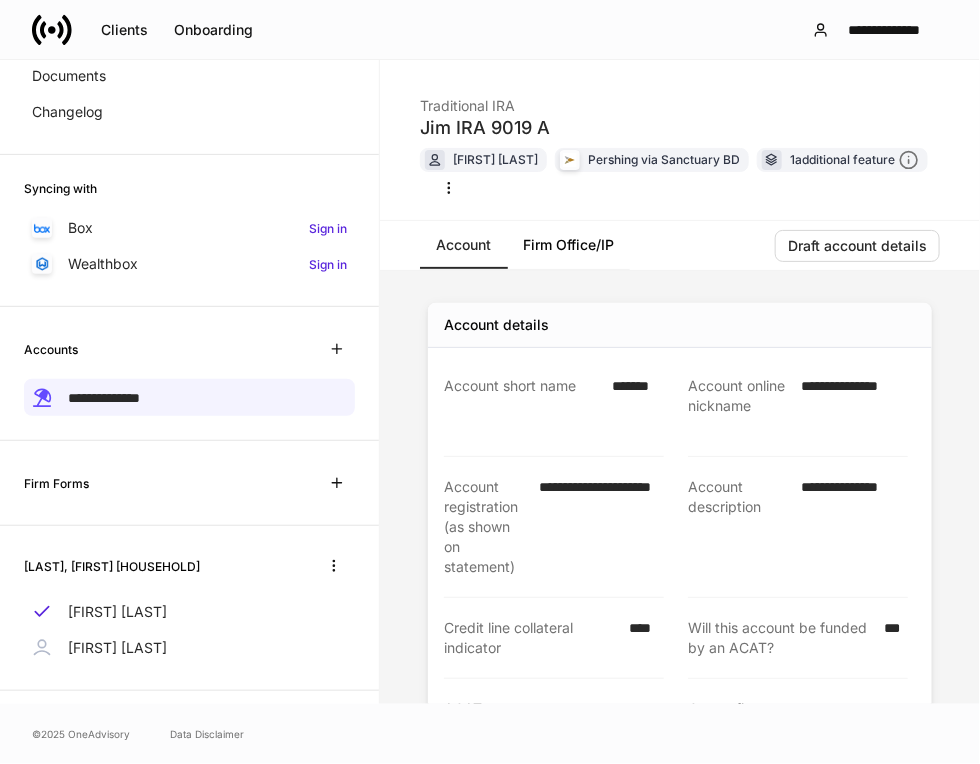 click on "**********" at bounding box center (595, 527) 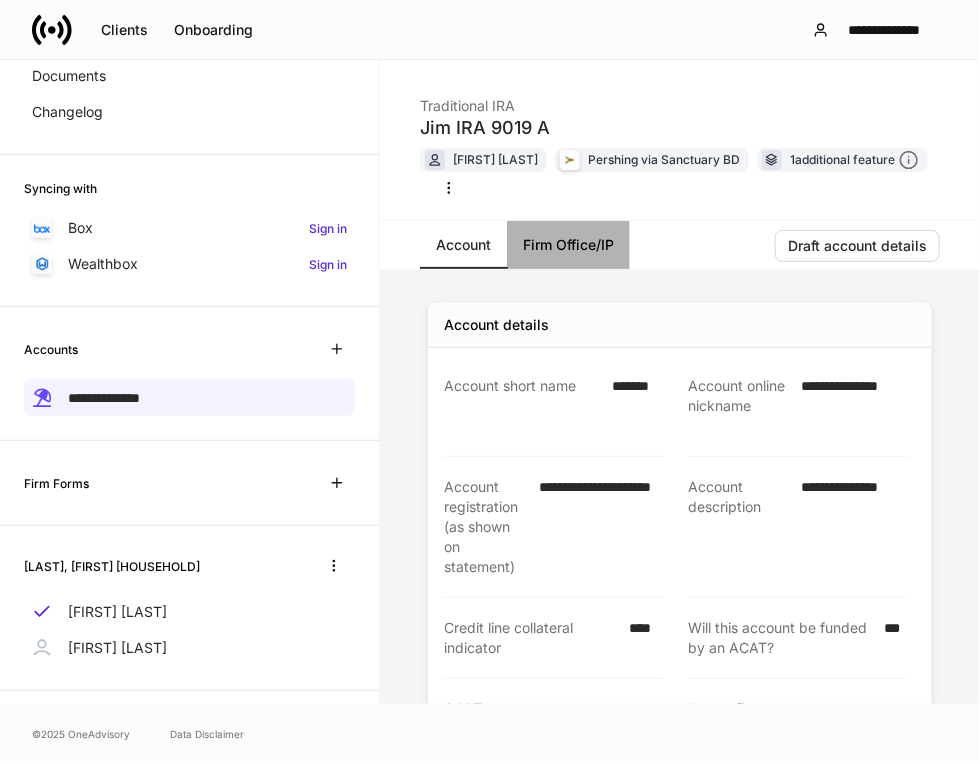 click on "Firm Office/IP" at bounding box center (568, 245) 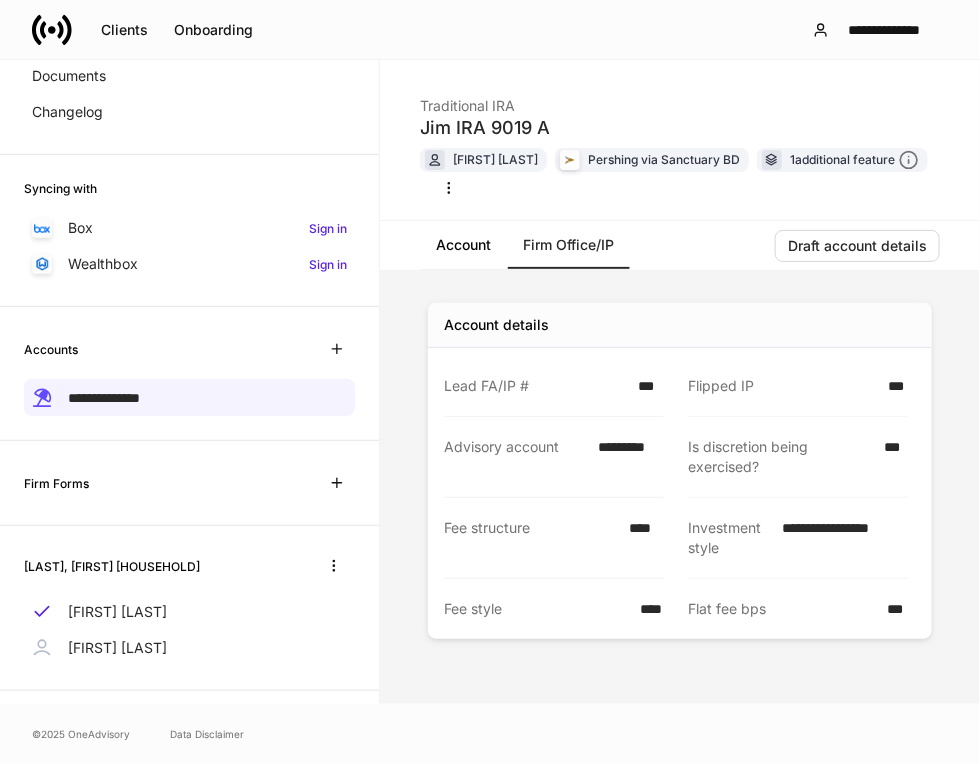 click on "**********" at bounding box center [680, 487] 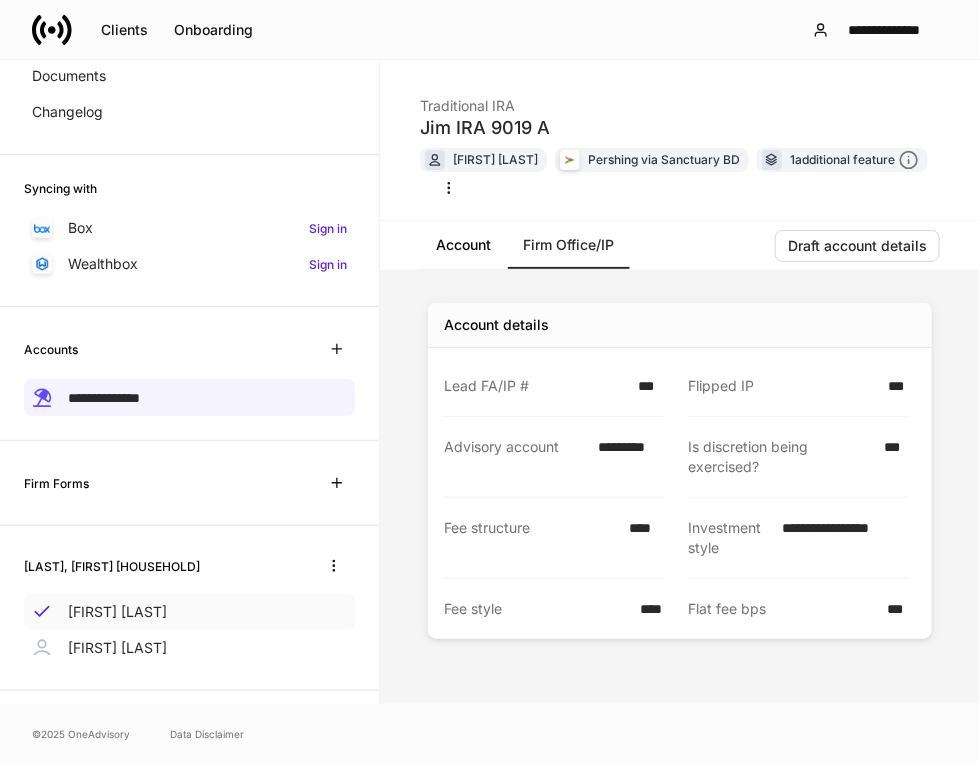 click on "[FIRST] [LAST]" at bounding box center [117, 612] 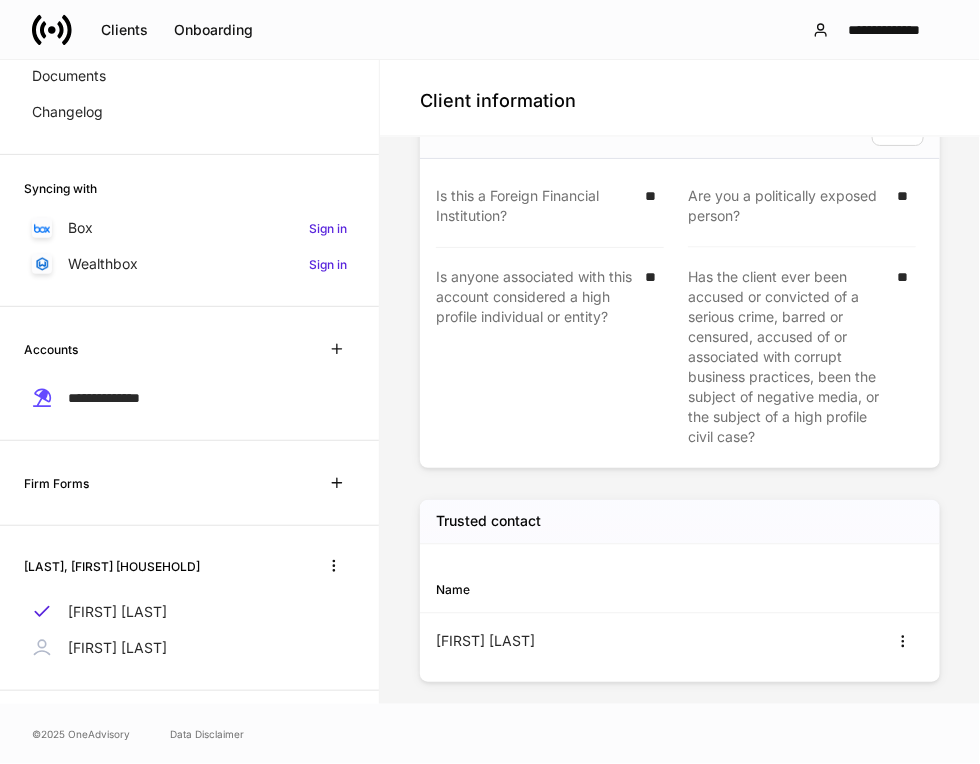 scroll, scrollTop: 3755, scrollLeft: 0, axis: vertical 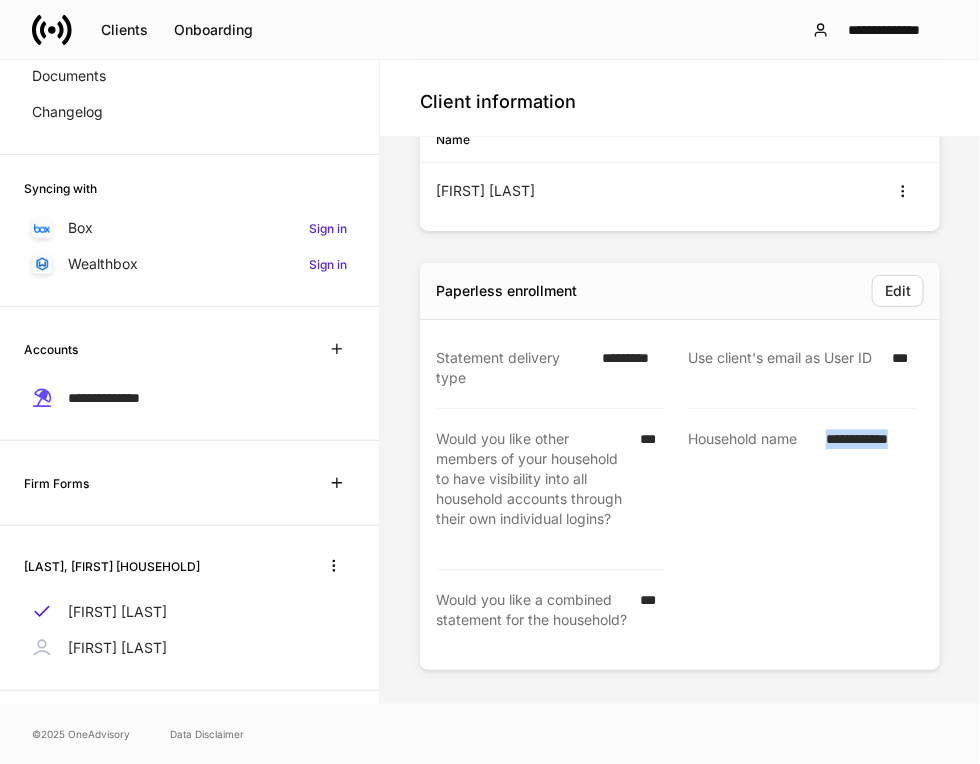 drag, startPoint x: 809, startPoint y: 435, endPoint x: 911, endPoint y: 444, distance: 102.396286 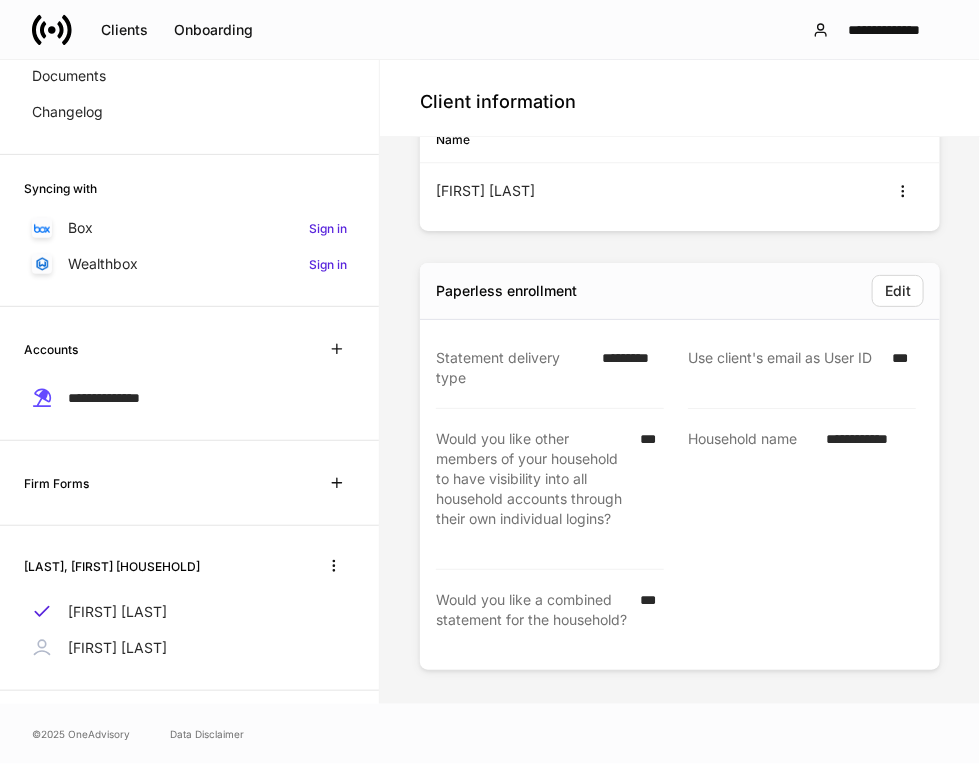 click on "Household name" at bounding box center (751, 489) 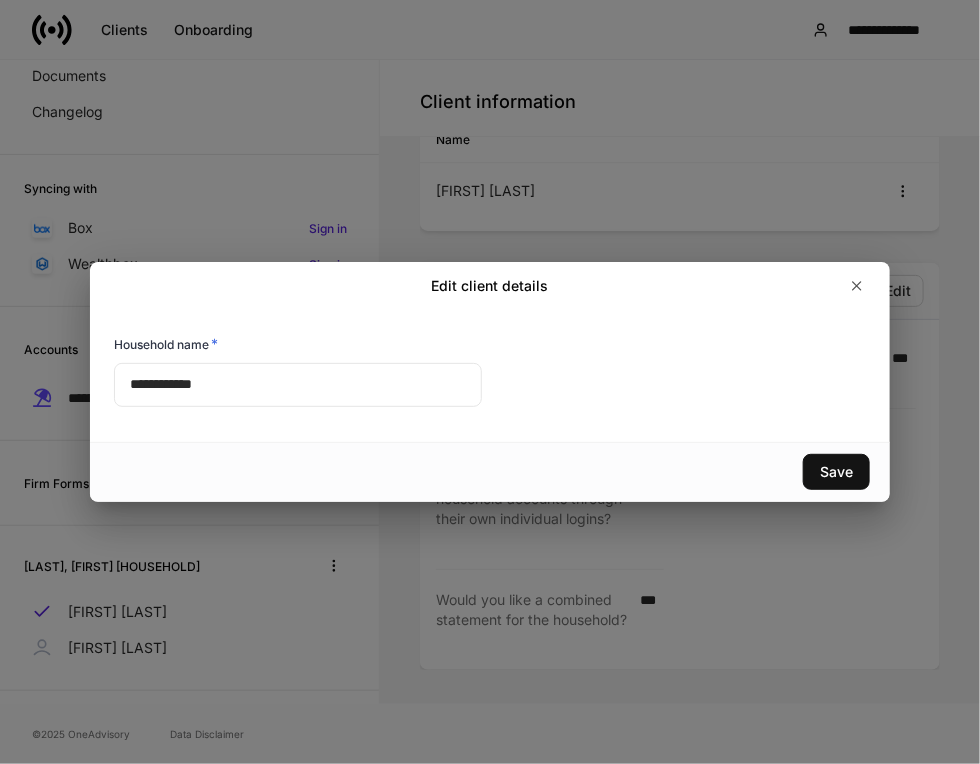 click on "**********" at bounding box center [490, 375] 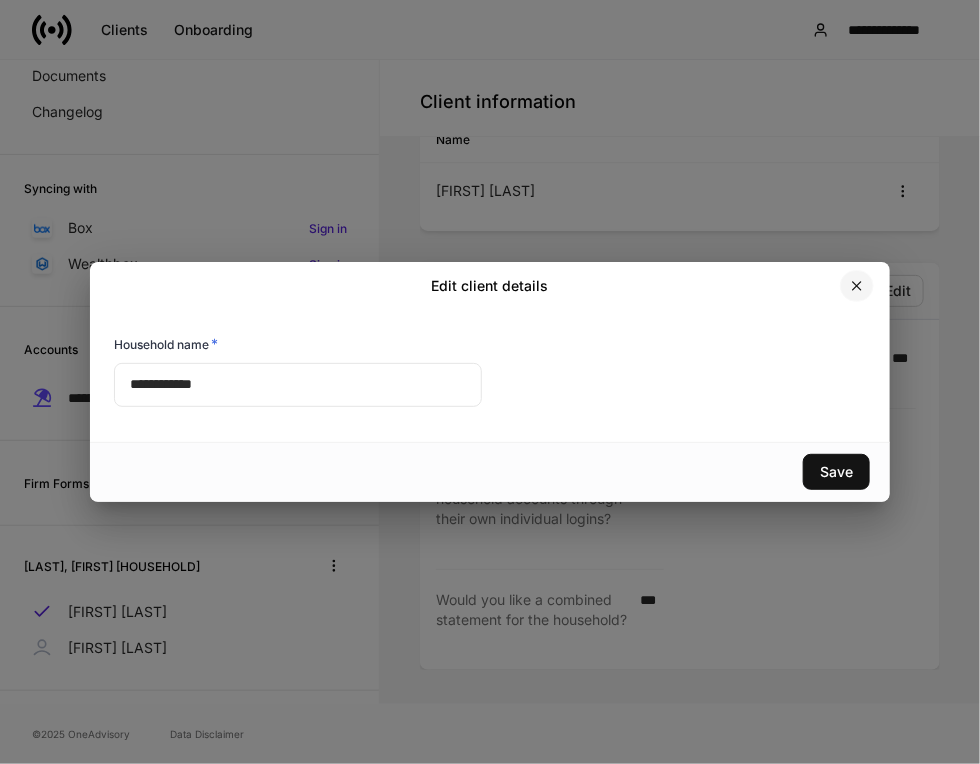 click 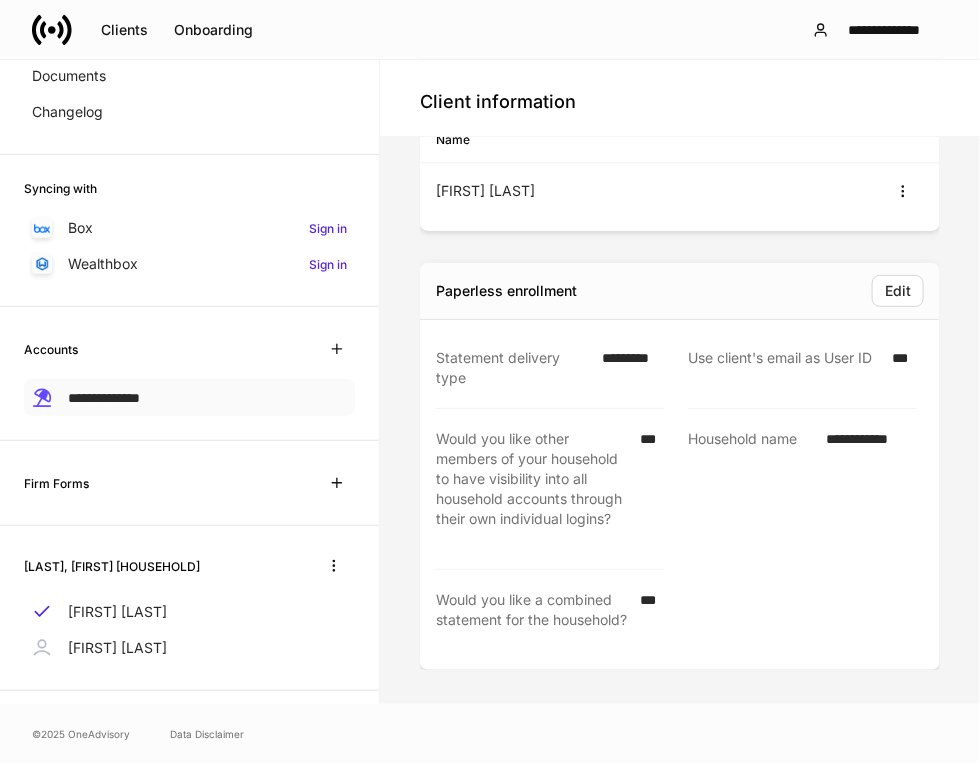 click on "**********" at bounding box center [104, 398] 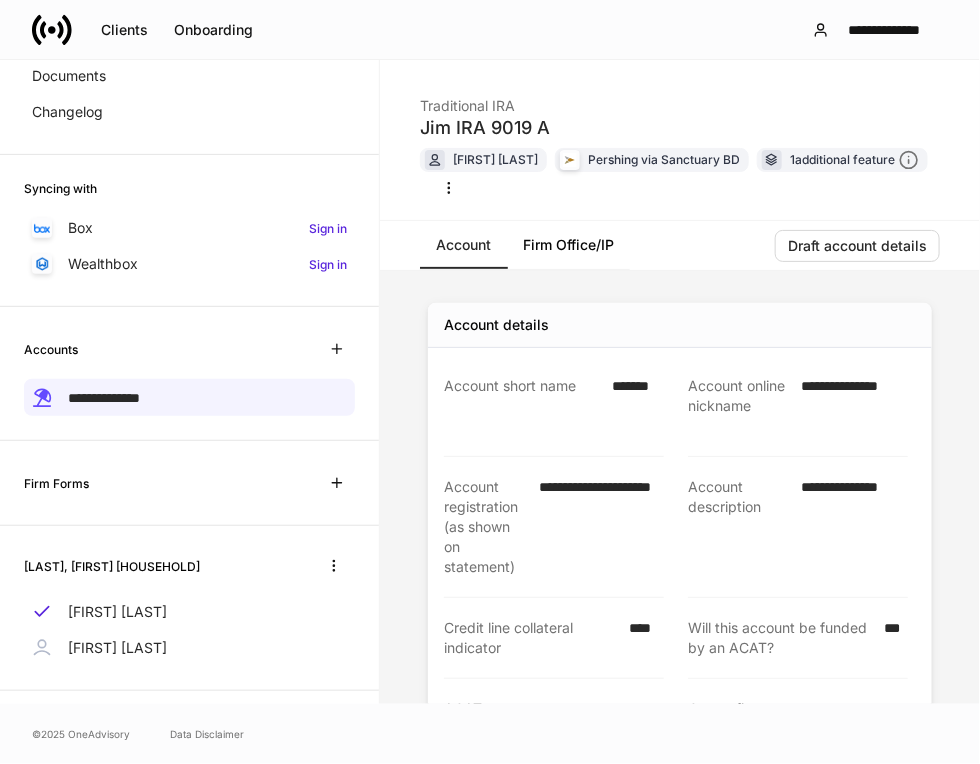 click on "Firm Office/IP" at bounding box center (568, 245) 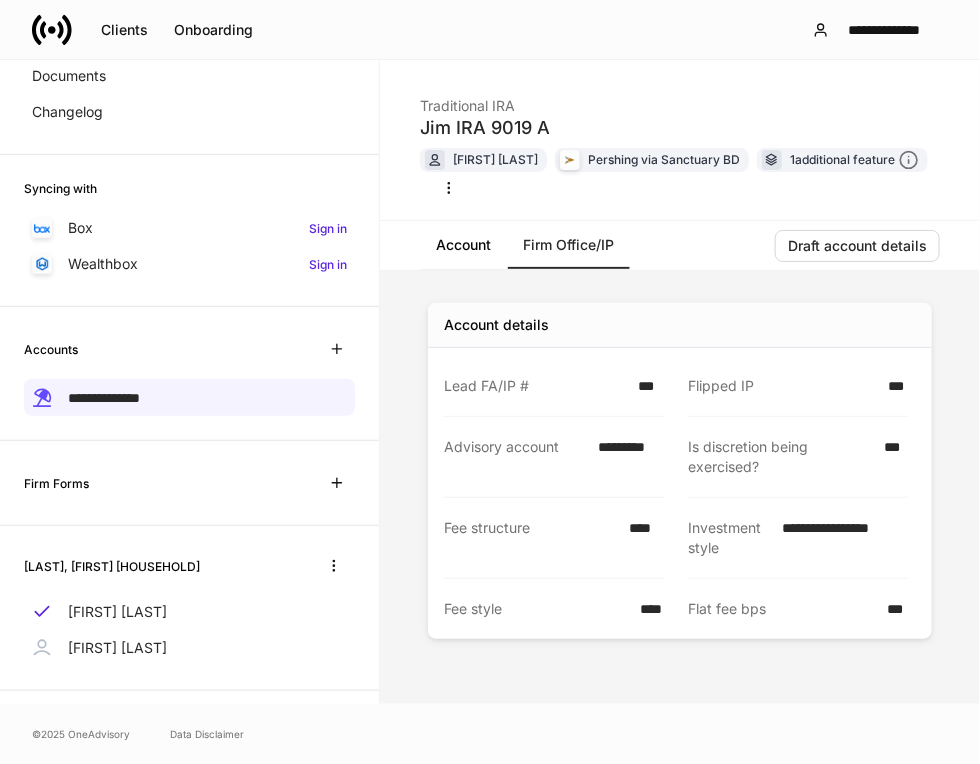 click on "Account" at bounding box center (463, 245) 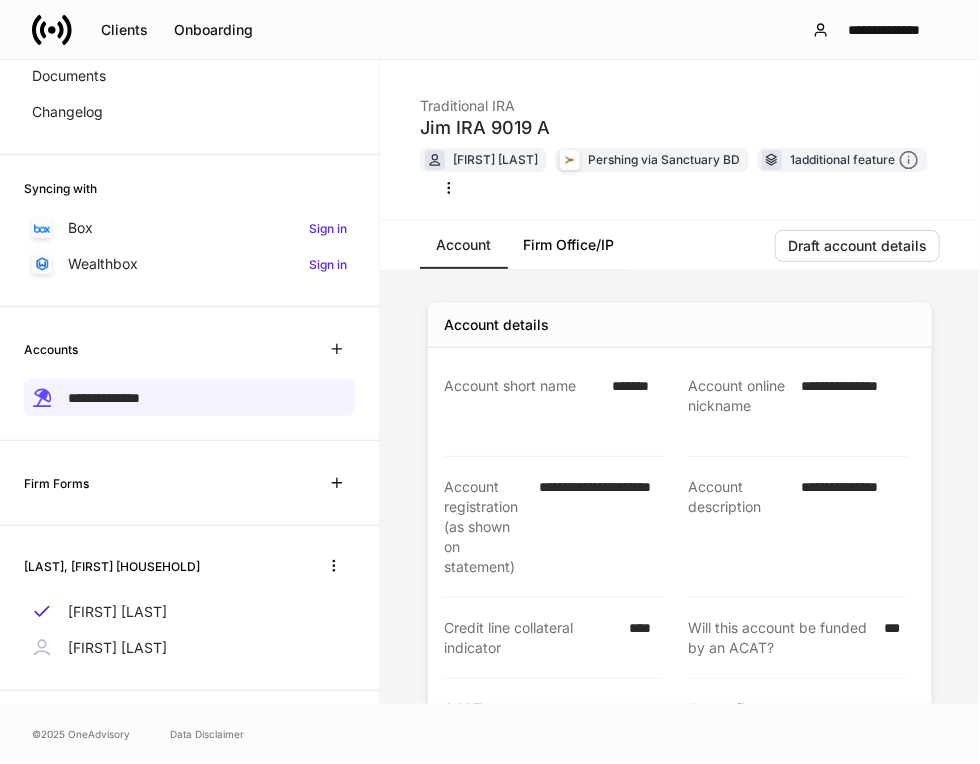click on "**********" at bounding box center (680, 1295) 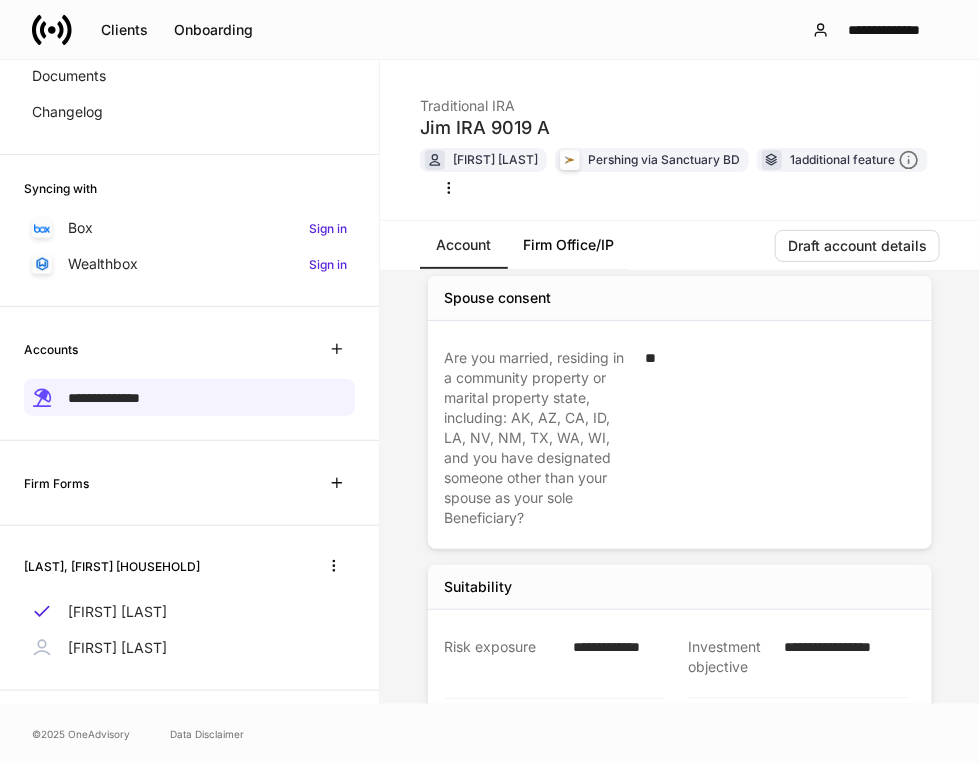 scroll, scrollTop: 947, scrollLeft: 0, axis: vertical 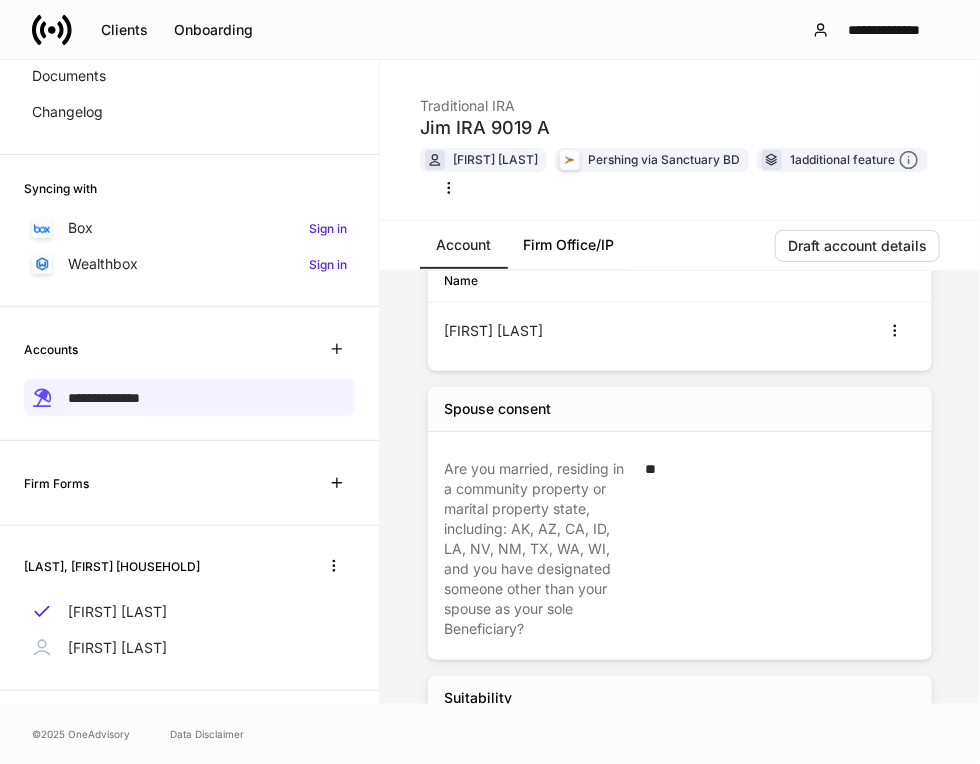 click on "**********" at bounding box center (680, 348) 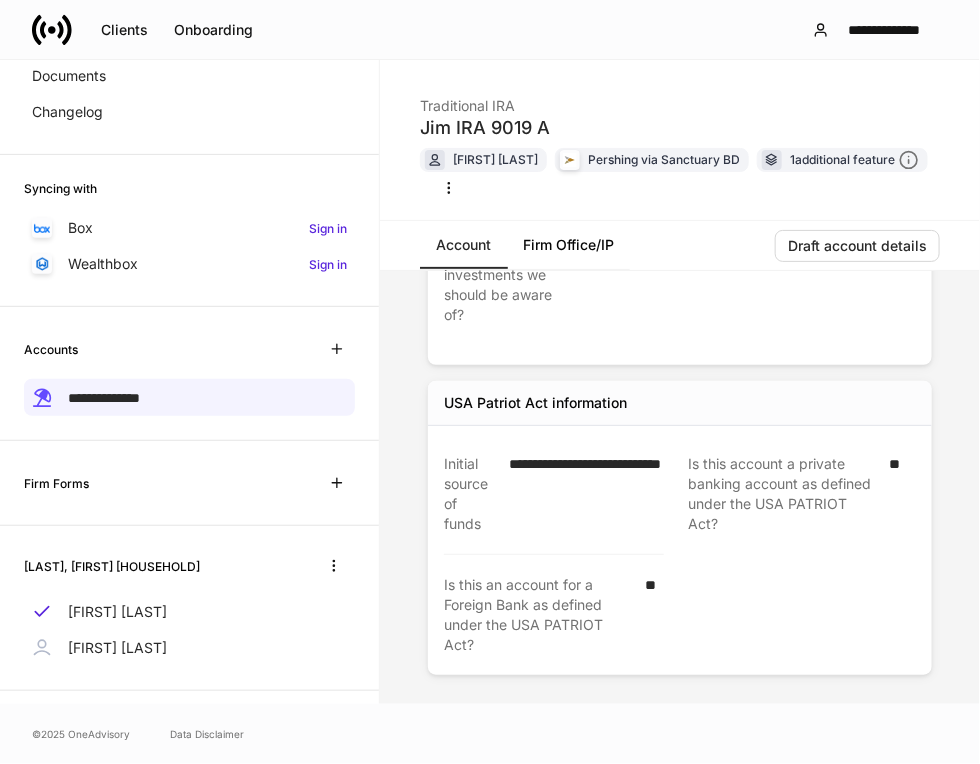 scroll, scrollTop: 1614, scrollLeft: 0, axis: vertical 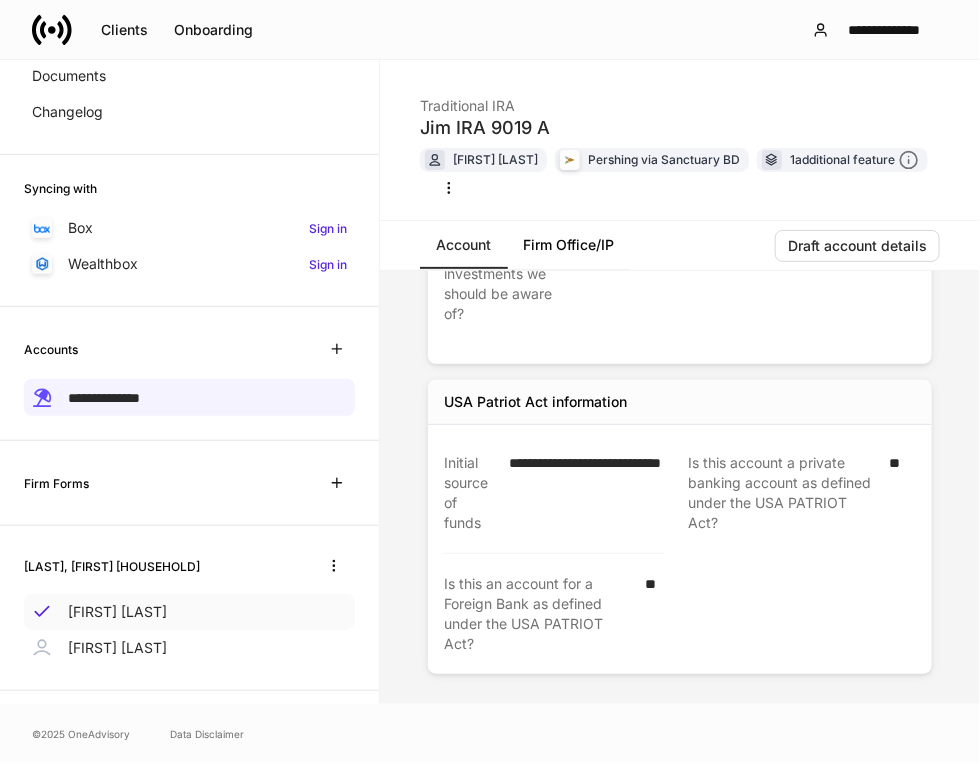 click on "[FIRST] [LAST]" at bounding box center [117, 612] 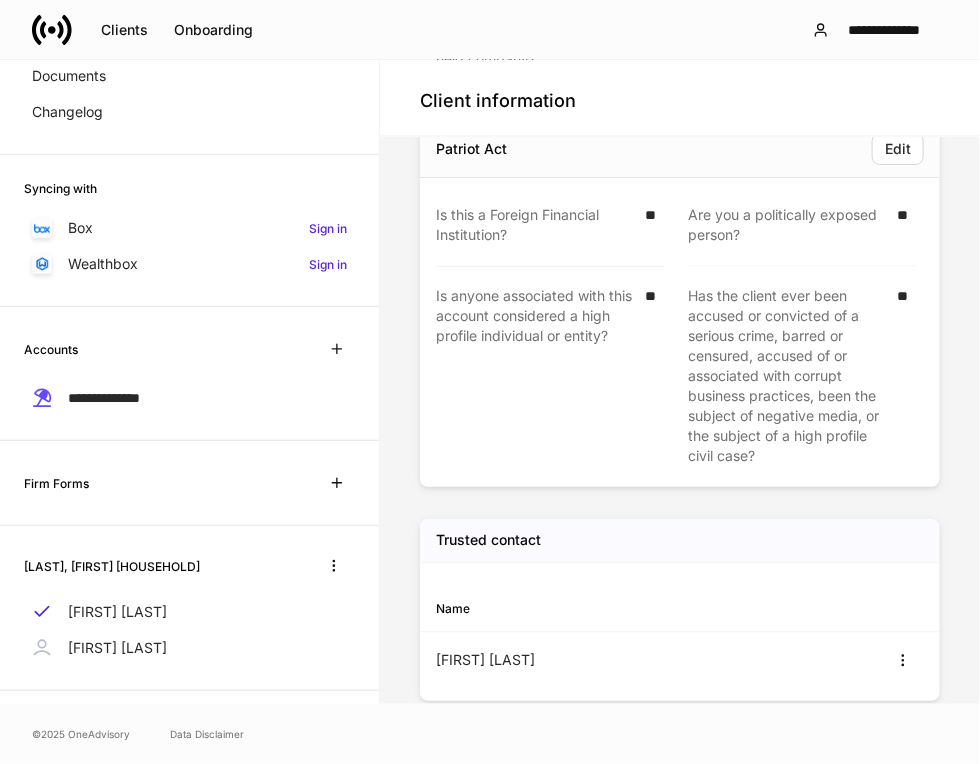 scroll, scrollTop: 3755, scrollLeft: 0, axis: vertical 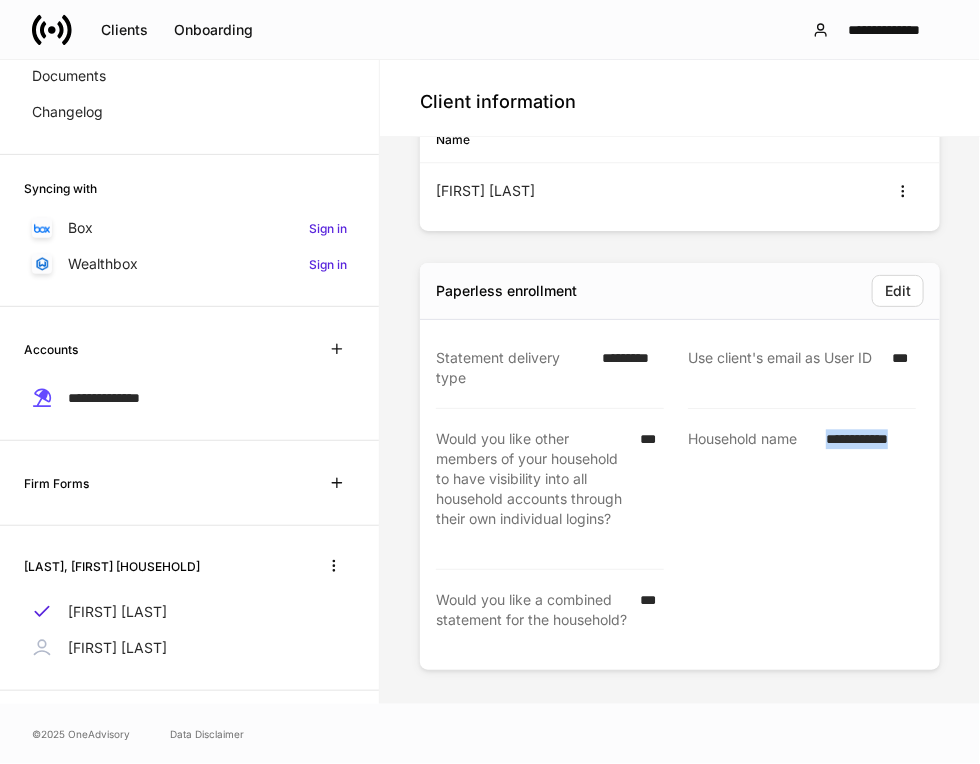 drag, startPoint x: 805, startPoint y: 440, endPoint x: 907, endPoint y: 439, distance: 102.0049 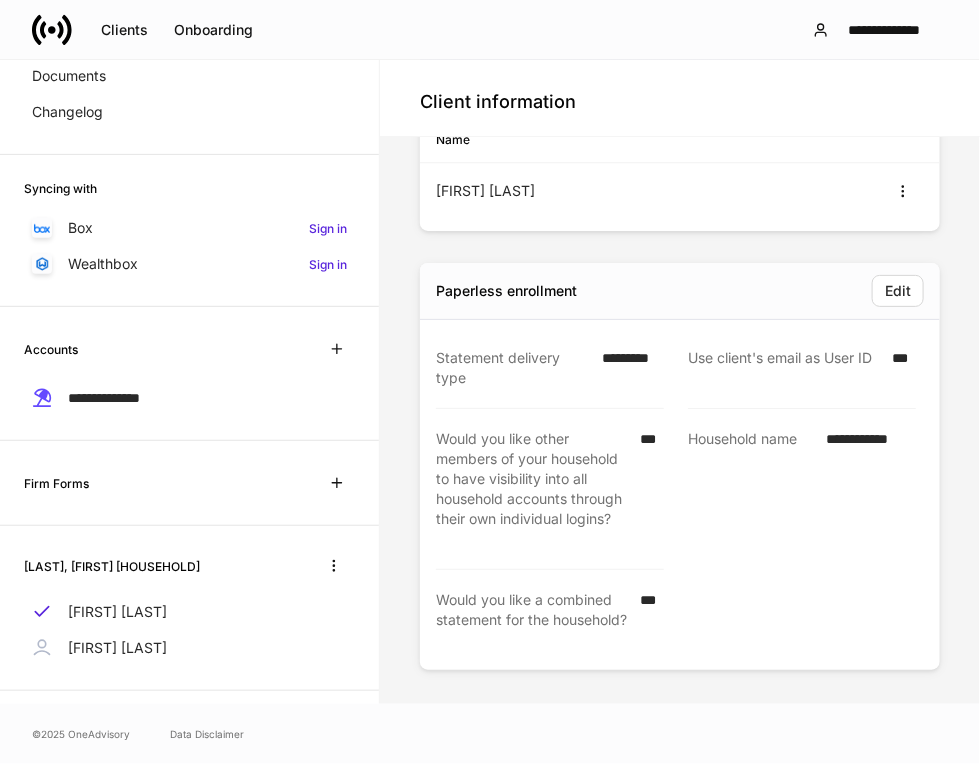 click on "**********" at bounding box center [802, 489] 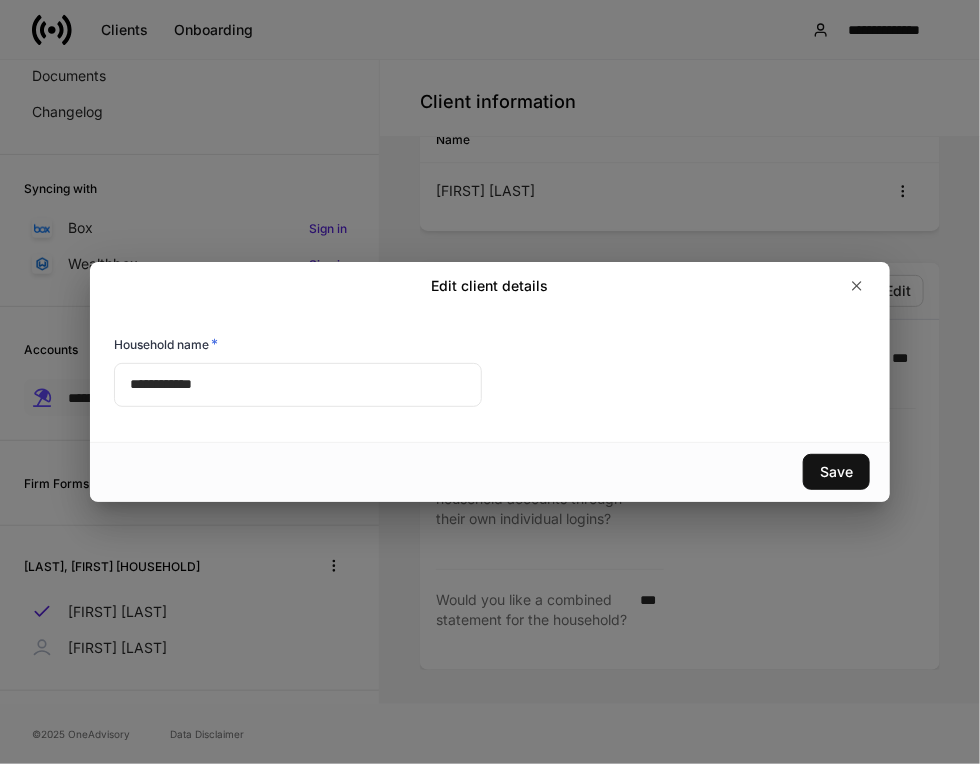 click on "**********" at bounding box center [490, 382] 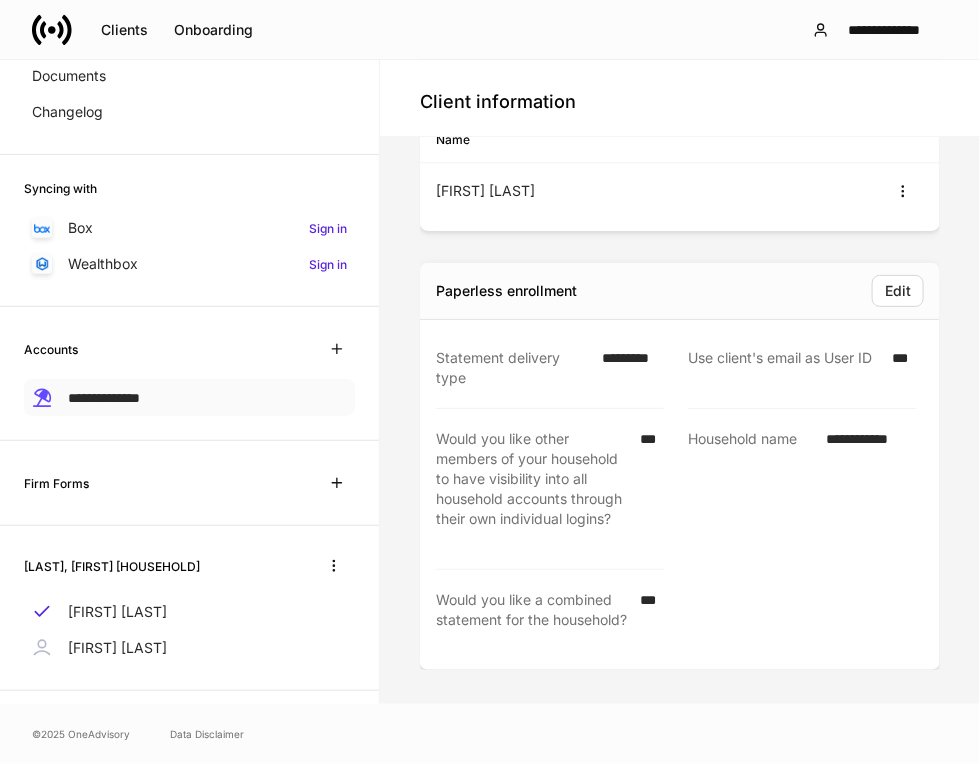 click on "**********" at bounding box center [104, 398] 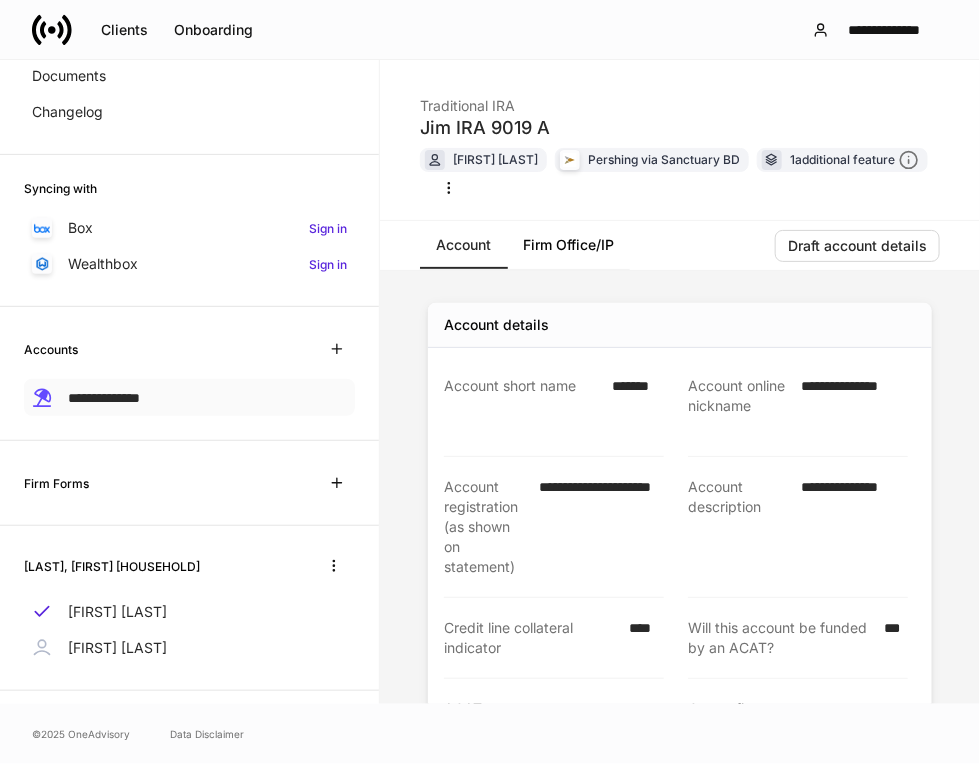 scroll, scrollTop: 0, scrollLeft: 0, axis: both 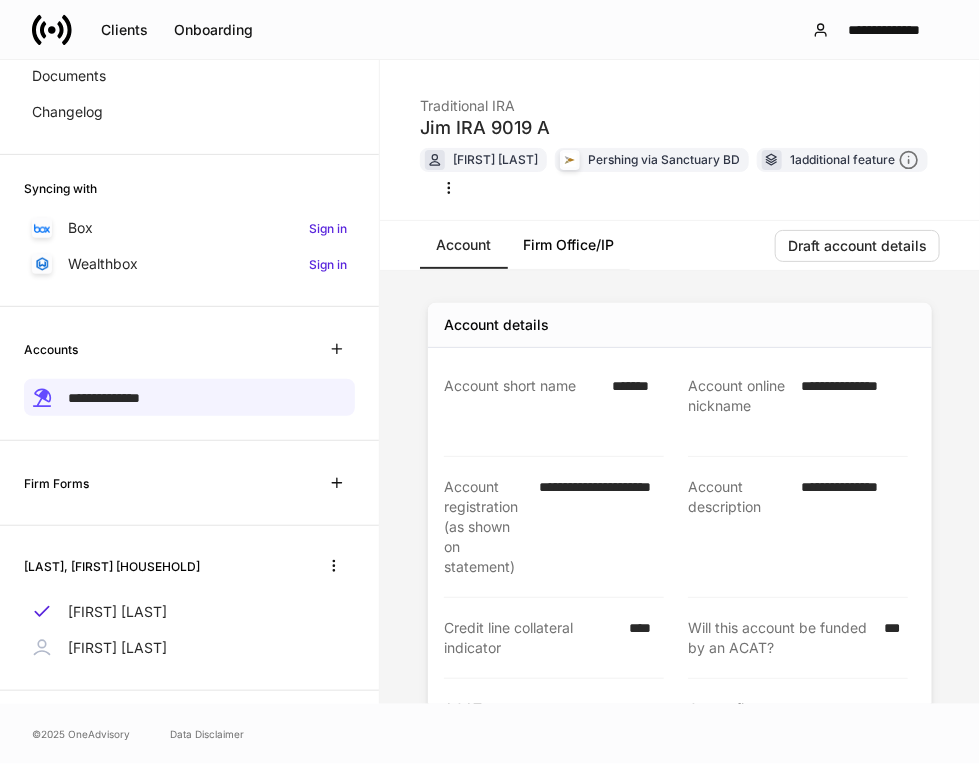 click on "Firm Office/IP" at bounding box center [568, 245] 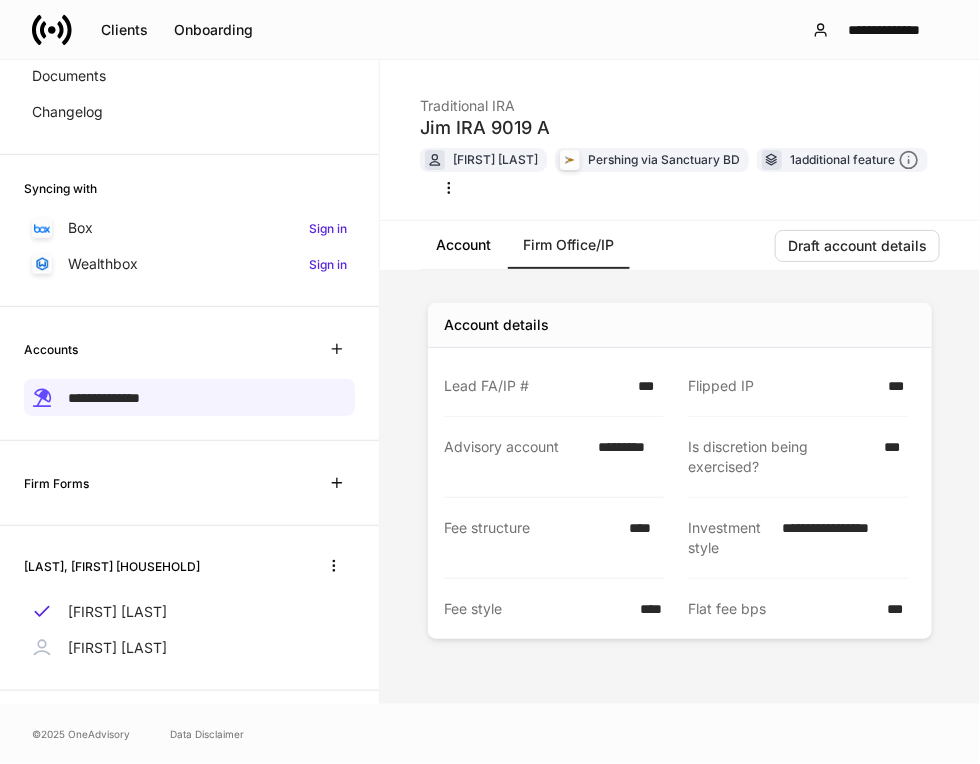 click on "**********" at bounding box center (680, 487) 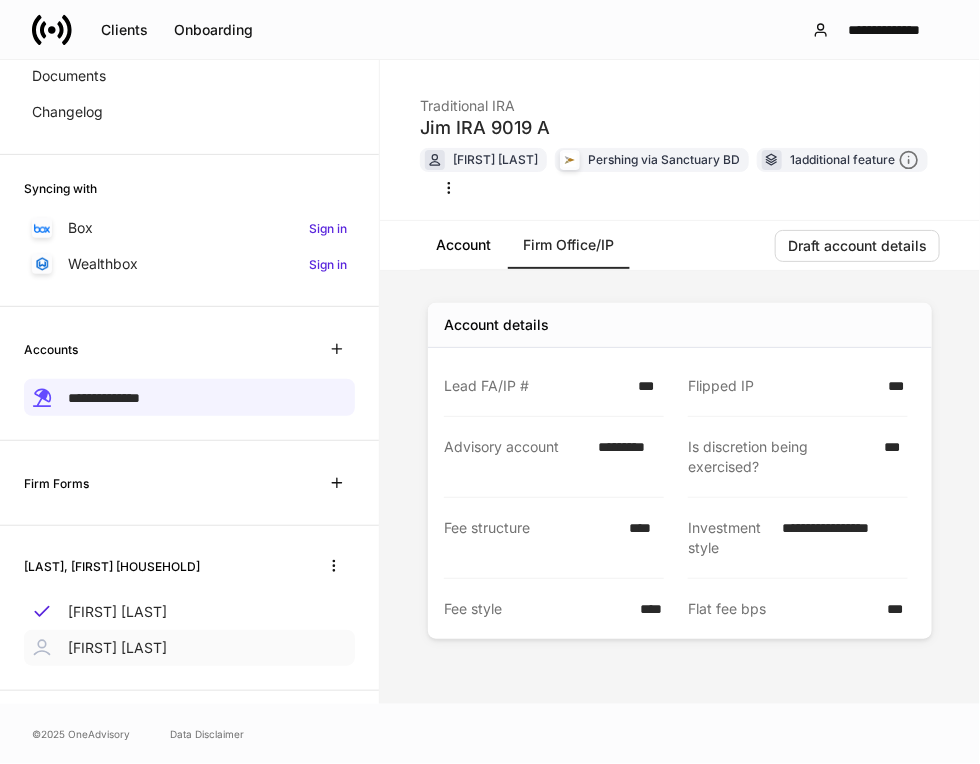 click on "[FIRST] [LAST]" at bounding box center (117, 648) 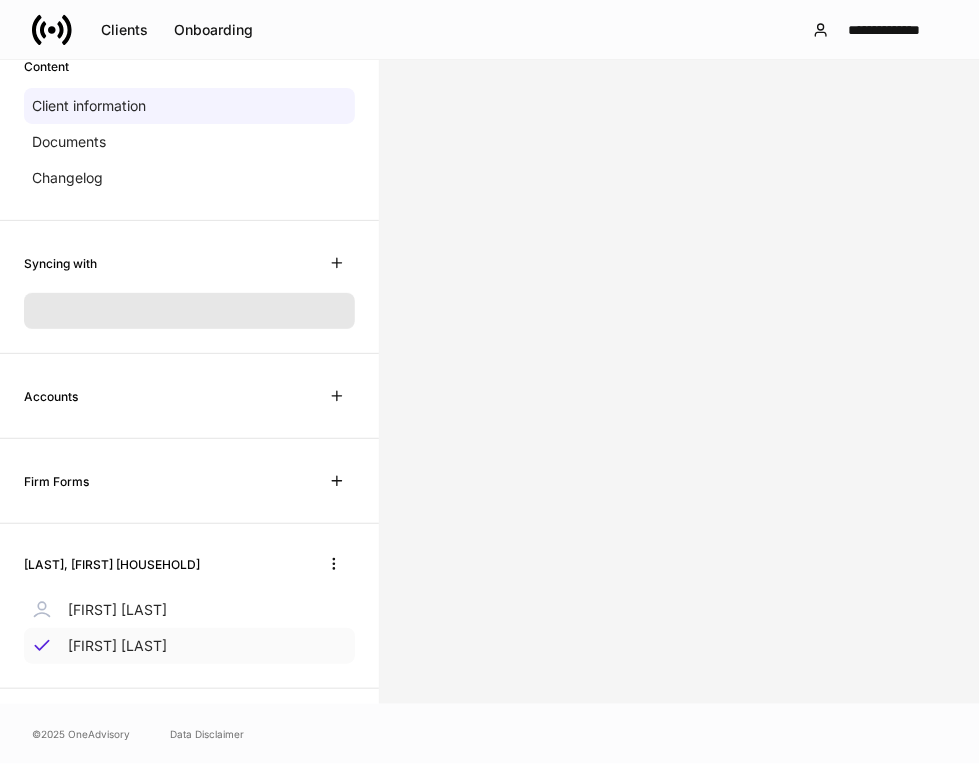 scroll, scrollTop: 170, scrollLeft: 0, axis: vertical 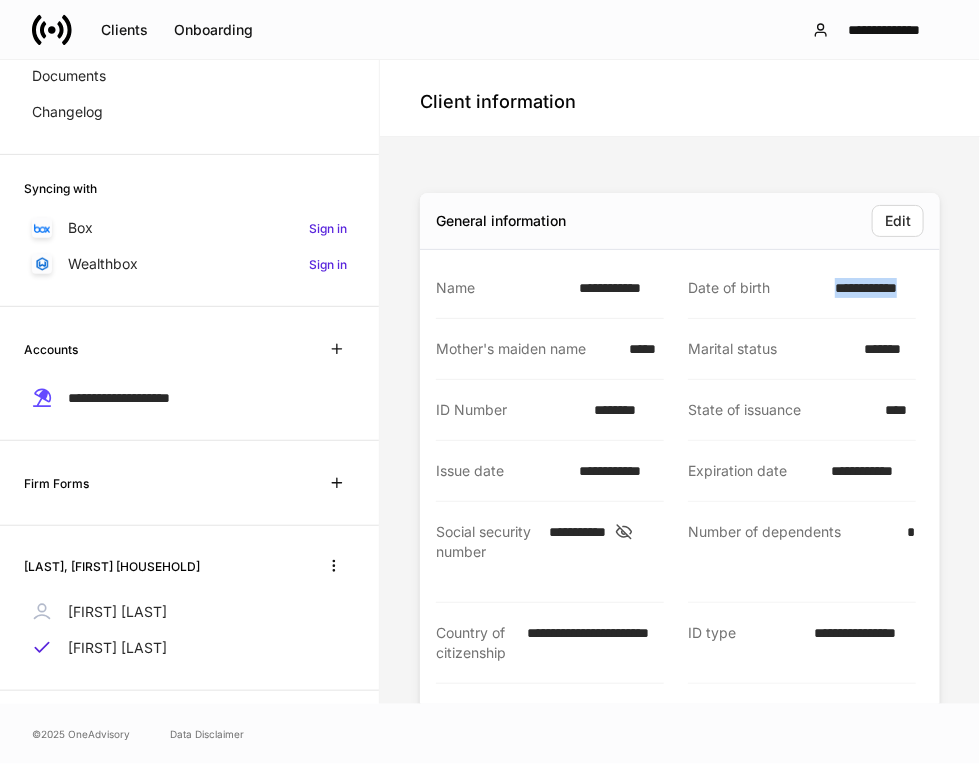 drag, startPoint x: 805, startPoint y: 289, endPoint x: 911, endPoint y: 288, distance: 106.004715 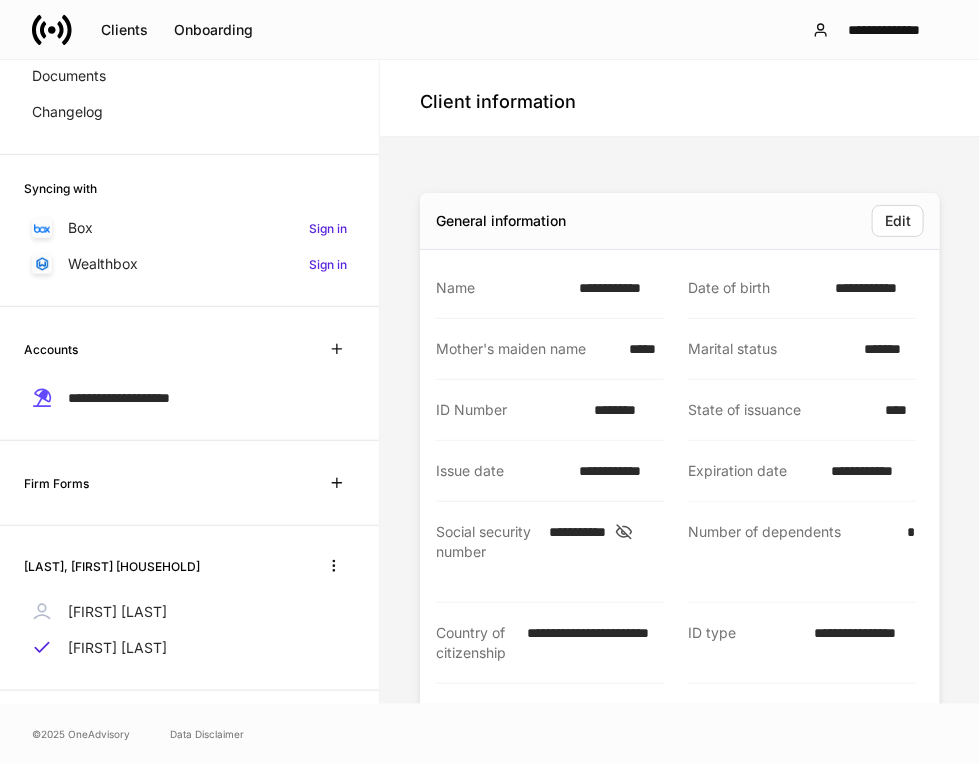 click on "**********" at bounding box center (680, 2291) 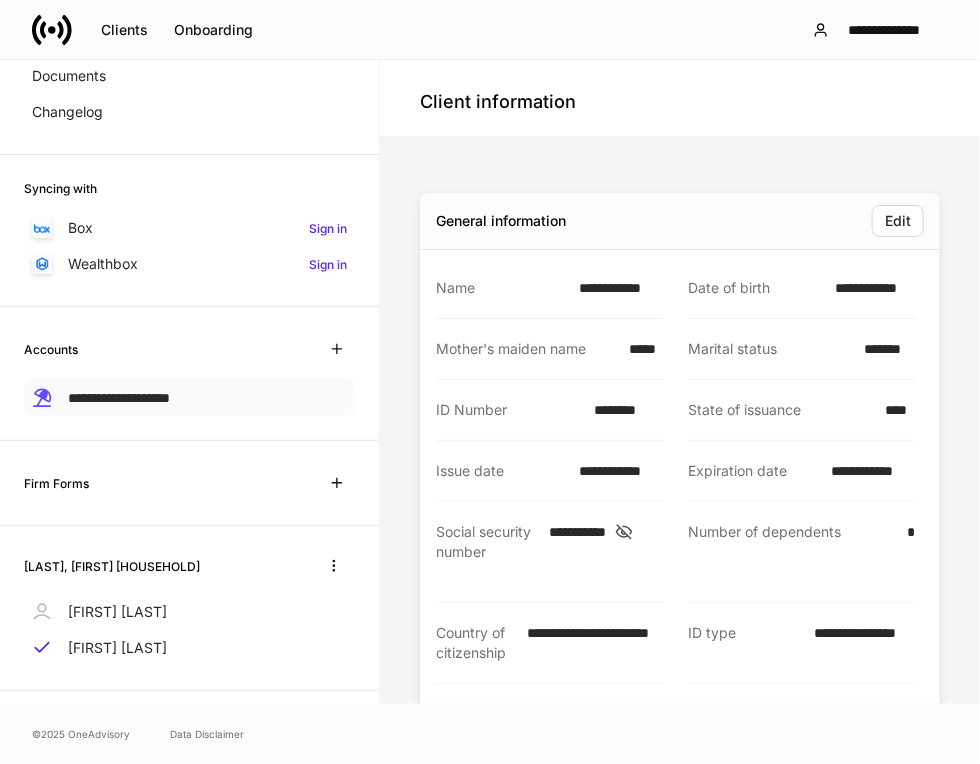 click on "**********" at bounding box center [119, 398] 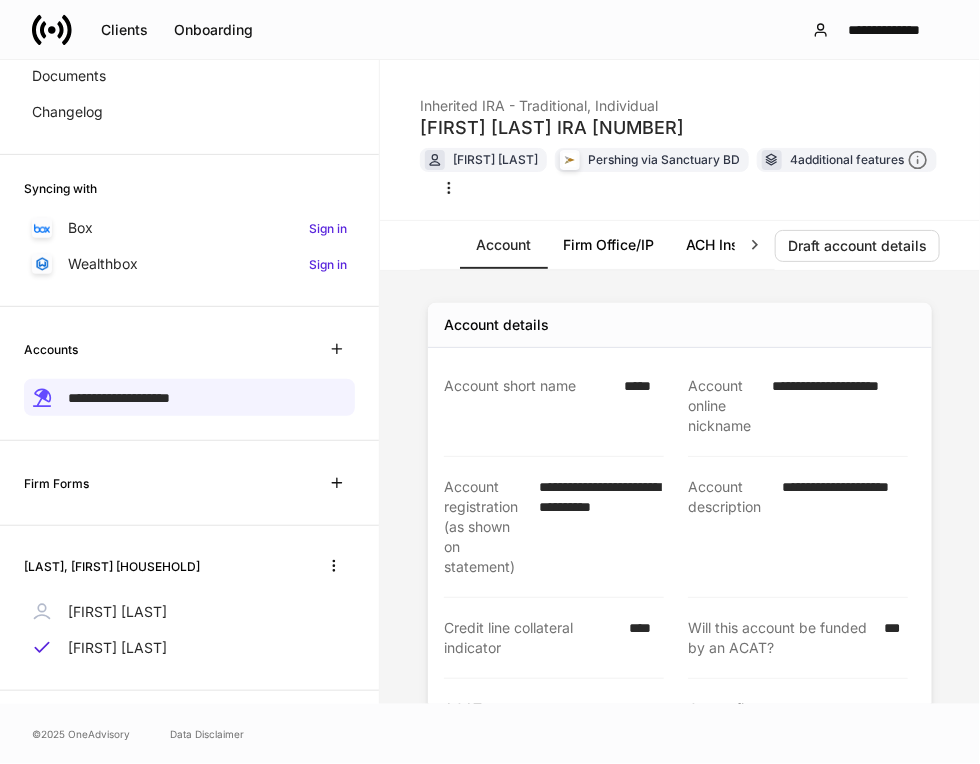 click on "Firm Office/IP" at bounding box center [608, 245] 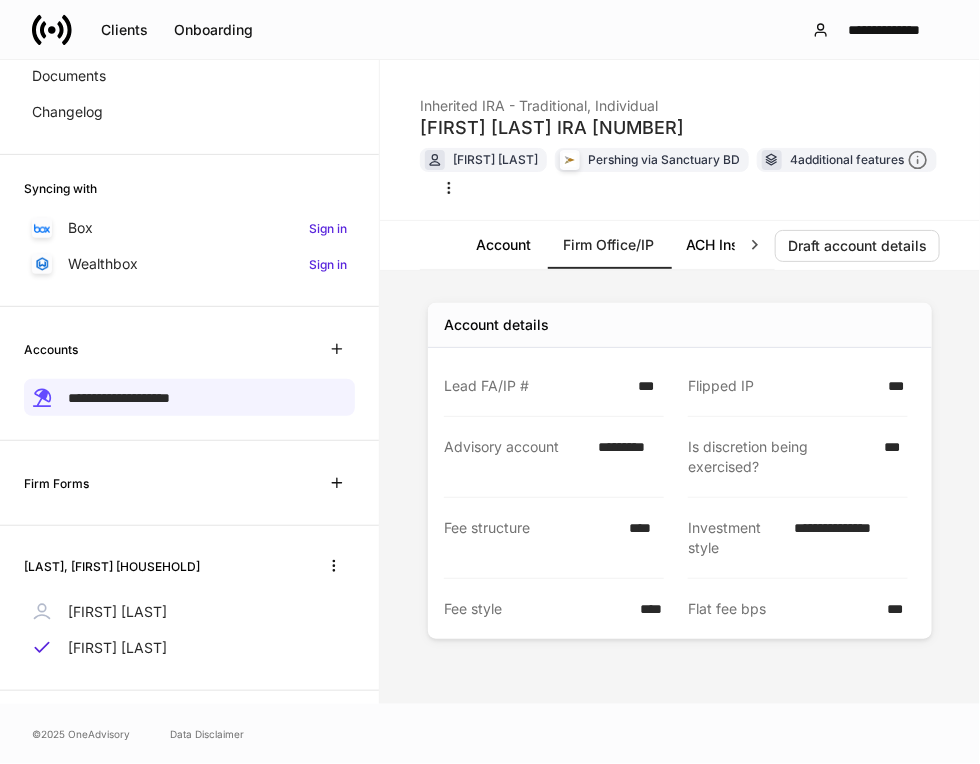 click 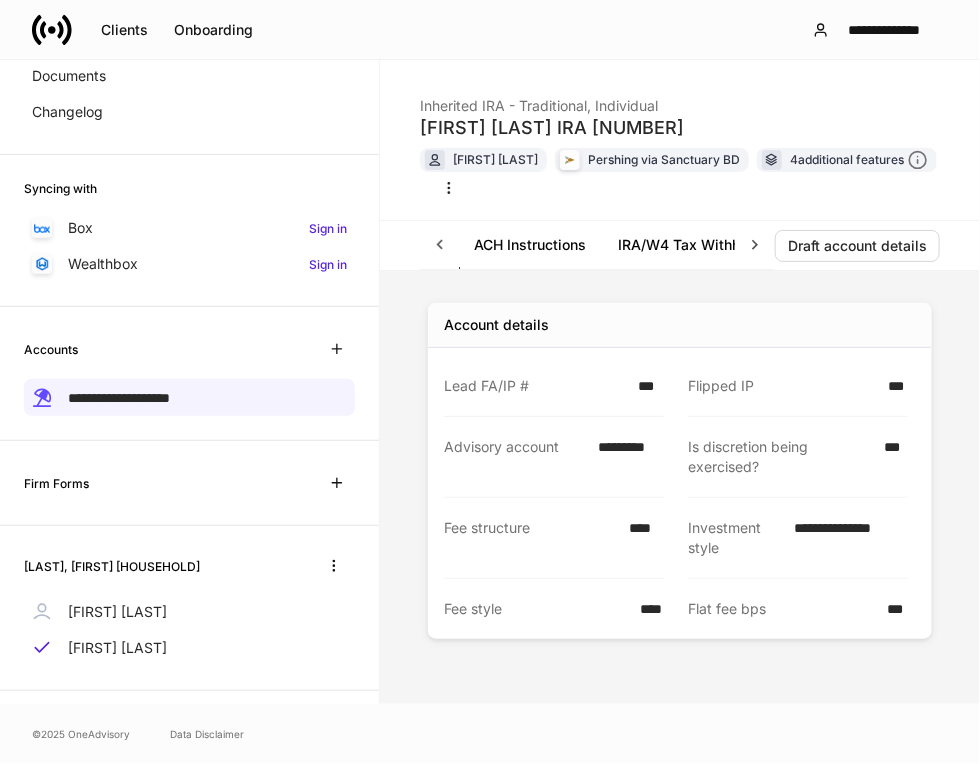 click 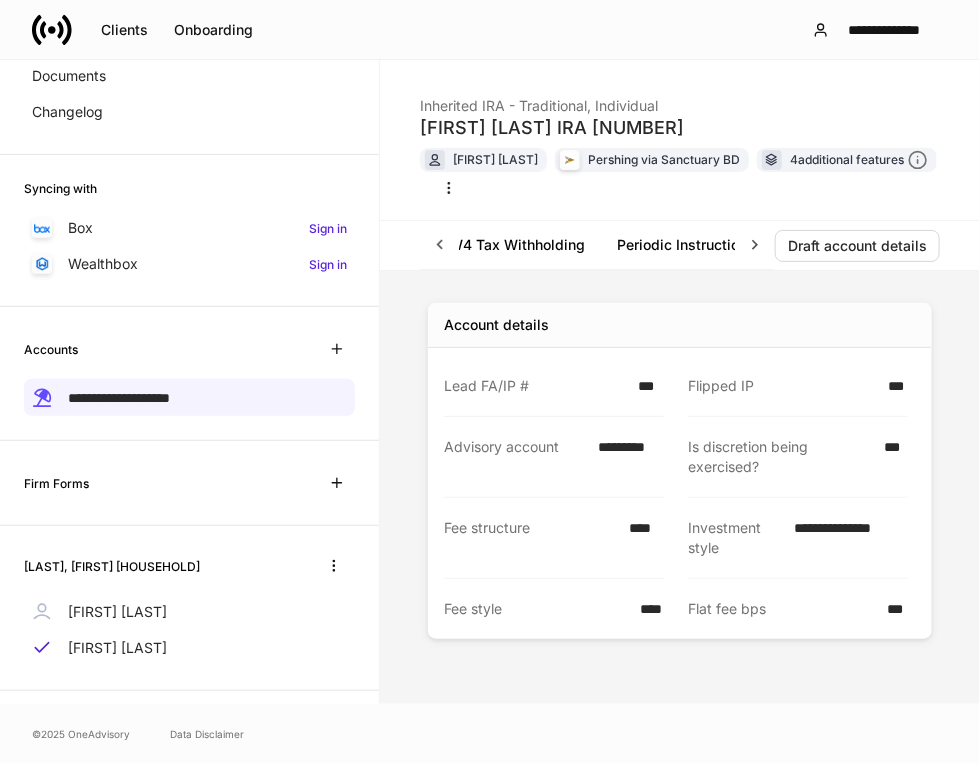 scroll, scrollTop: 0, scrollLeft: 424, axis: horizontal 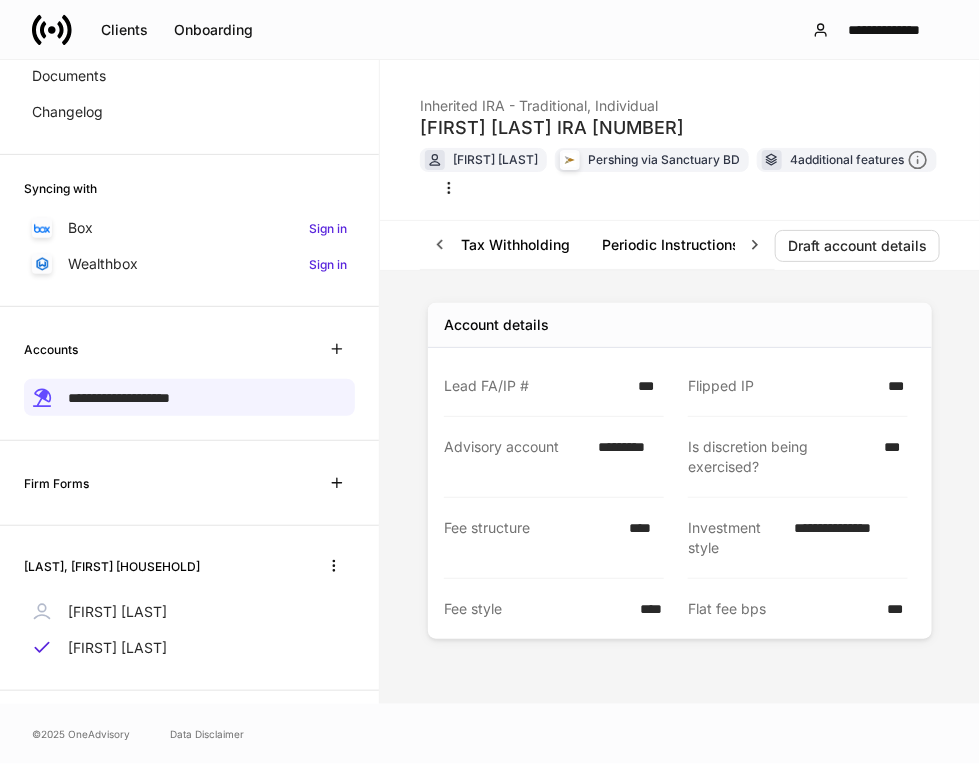 click 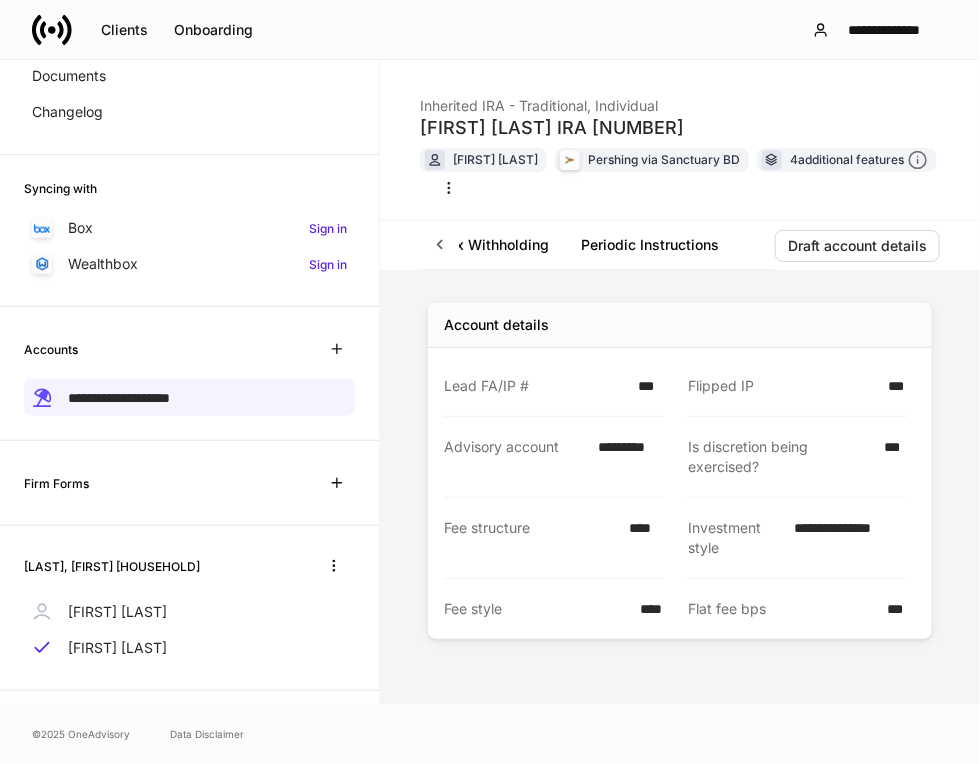 click at bounding box center (440, 245) 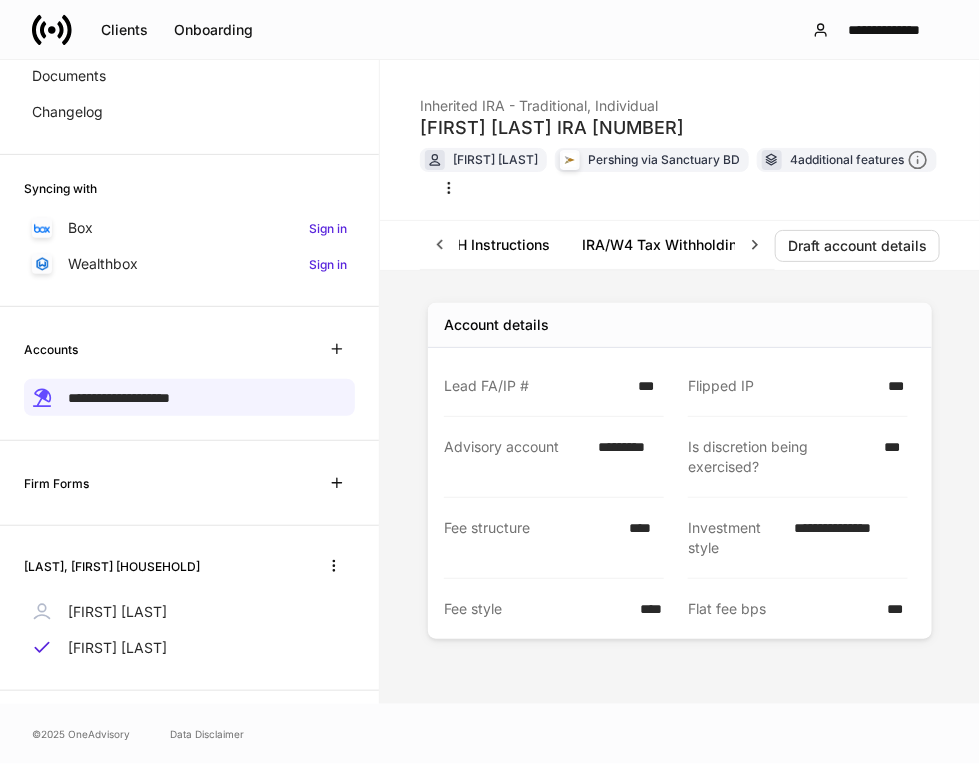 scroll, scrollTop: 0, scrollLeft: 234, axis: horizontal 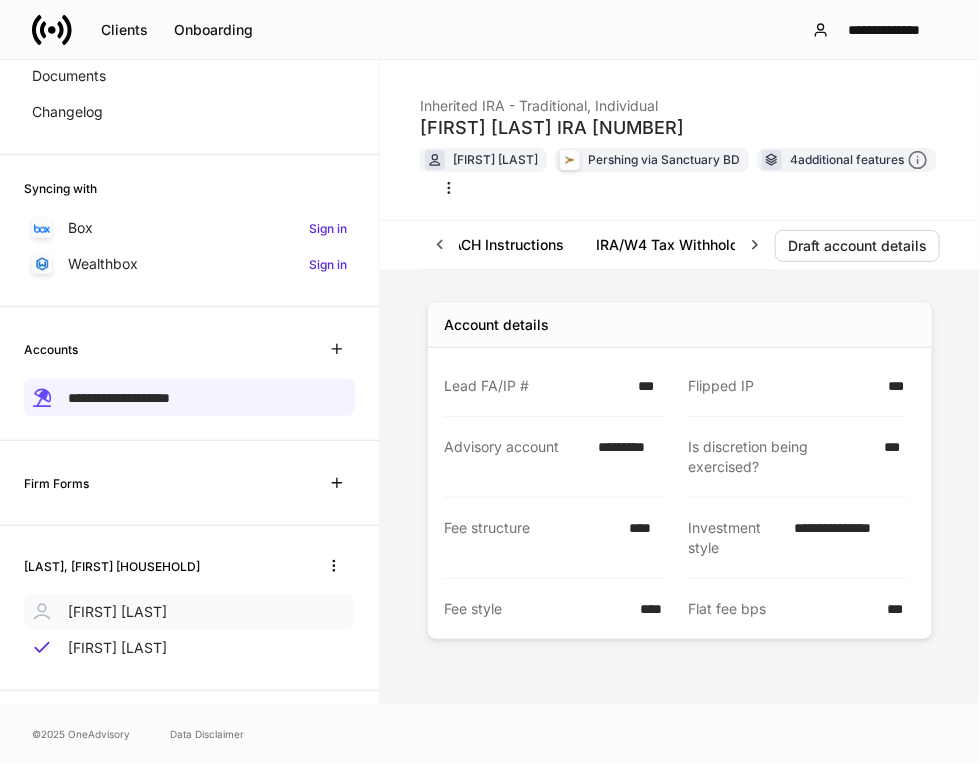 click on "[FIRST] [LAST]" at bounding box center (117, 612) 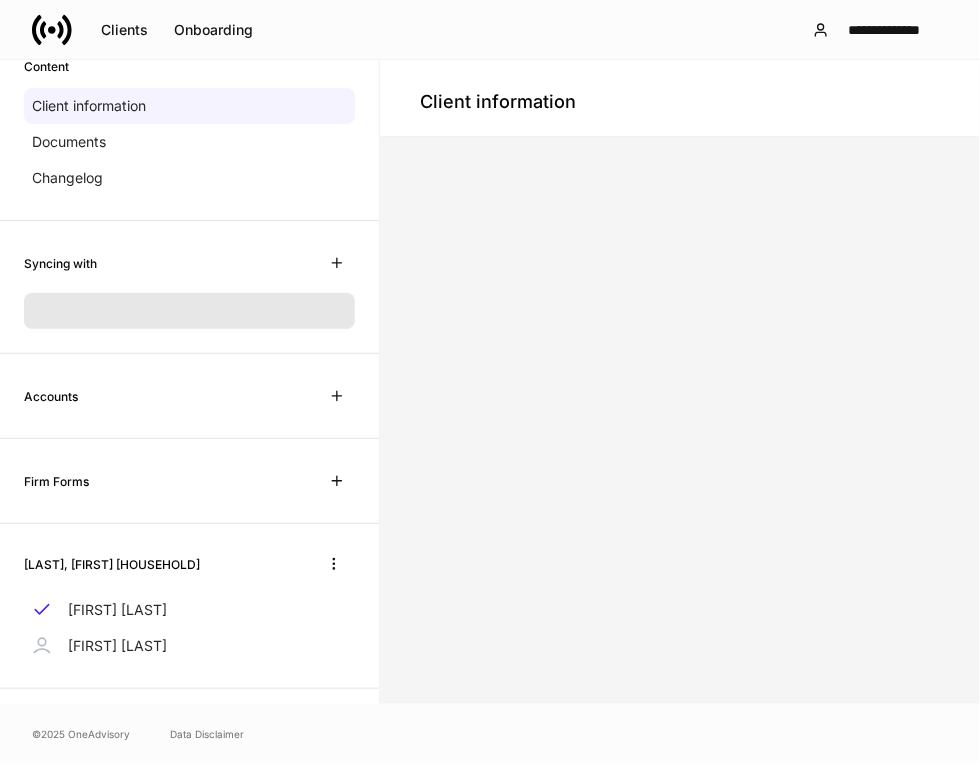 scroll, scrollTop: 170, scrollLeft: 0, axis: vertical 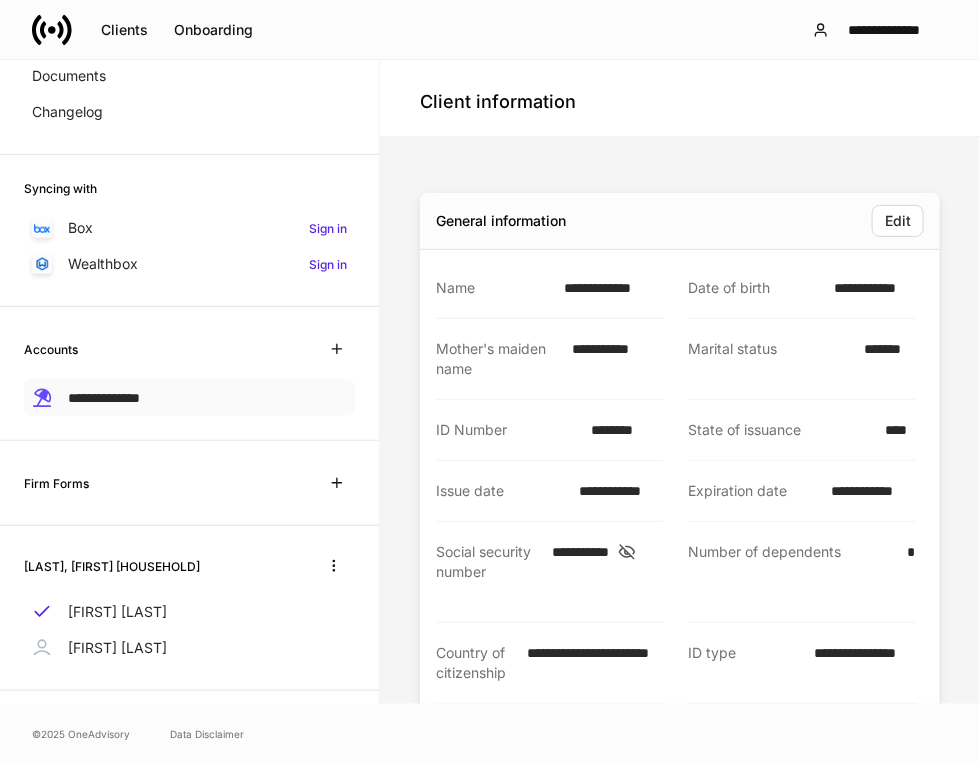 click on "**********" at bounding box center [104, 398] 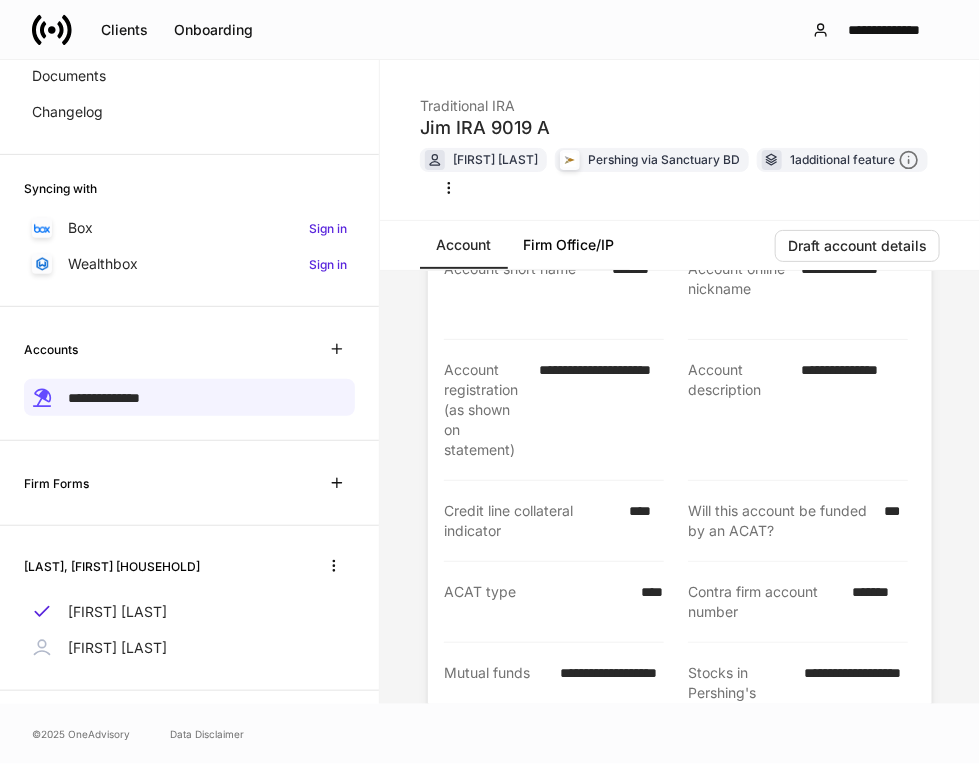 scroll, scrollTop: 333, scrollLeft: 0, axis: vertical 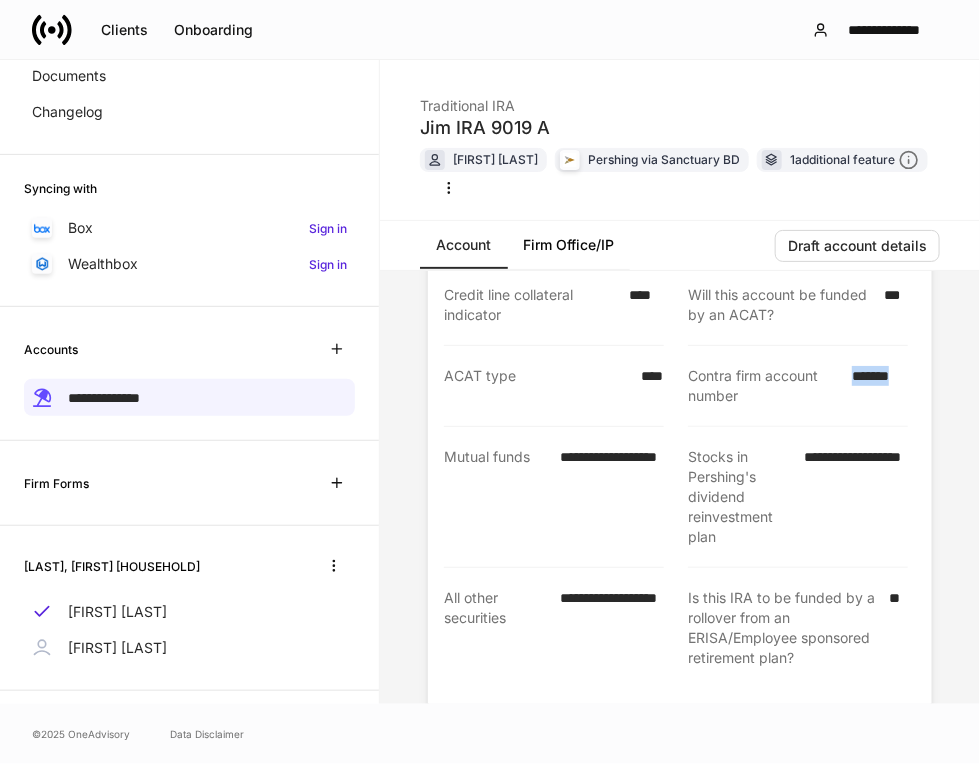 drag, startPoint x: 824, startPoint y: 368, endPoint x: 909, endPoint y: 382, distance: 86.145226 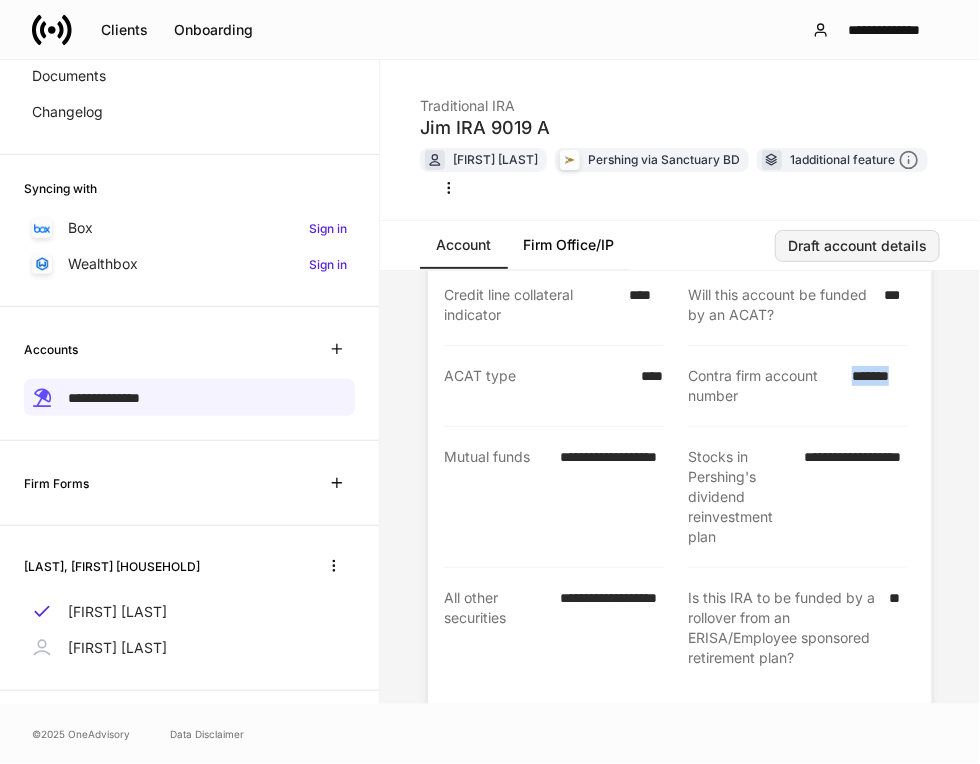 click on "Draft account details" at bounding box center [857, 246] 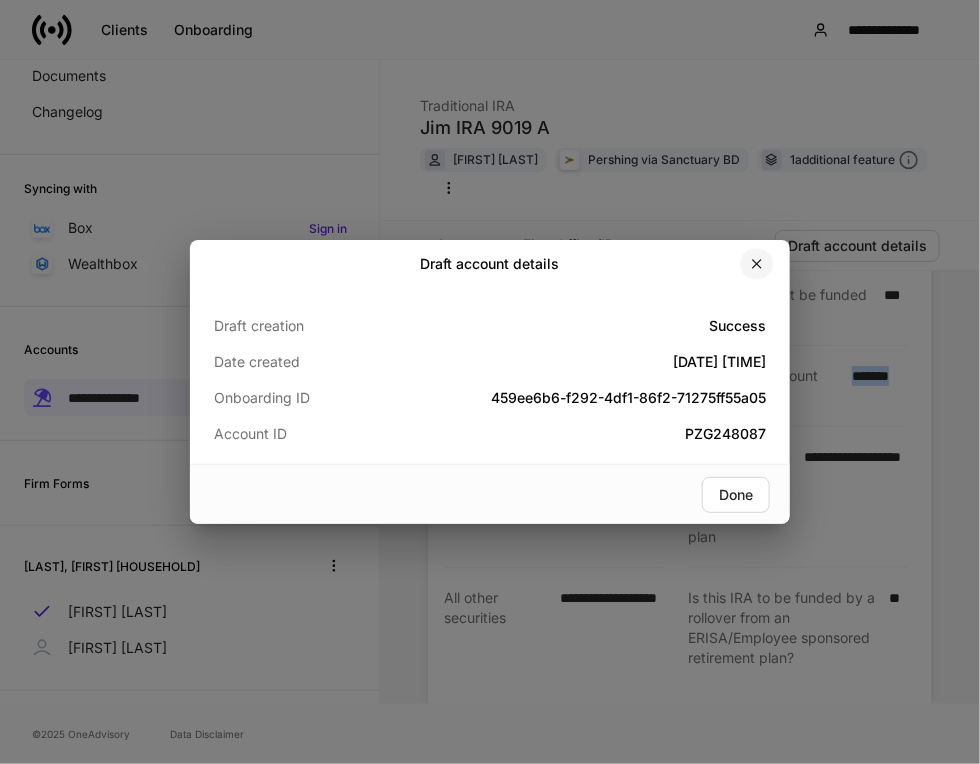 click at bounding box center [757, 264] 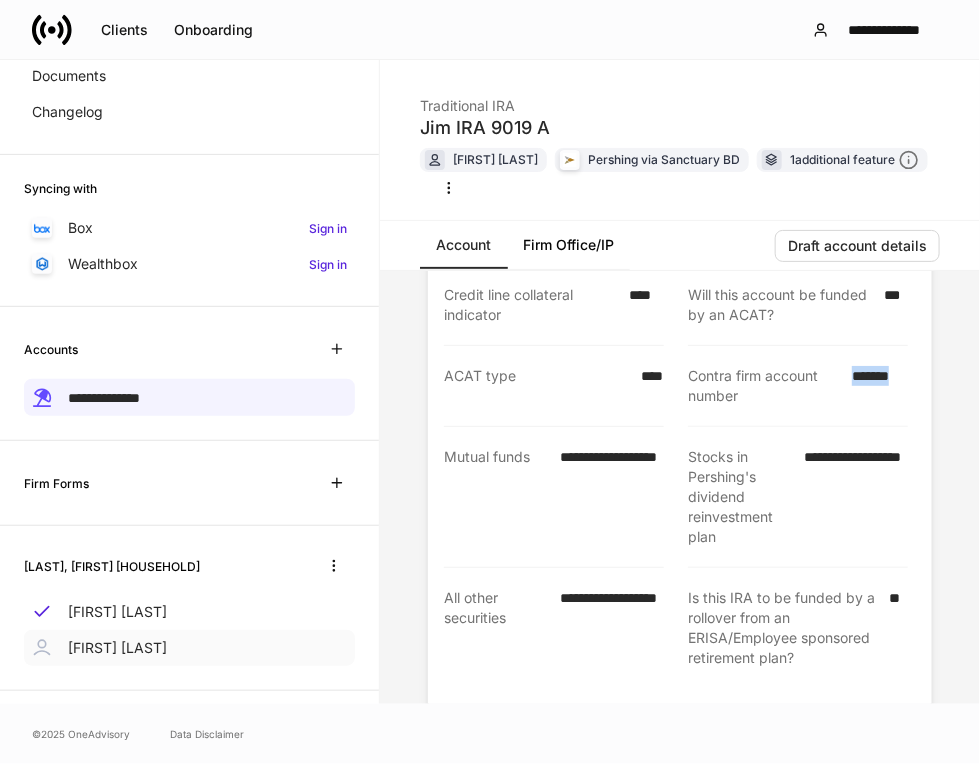 click on "[FIRST] [LAST]" at bounding box center (117, 648) 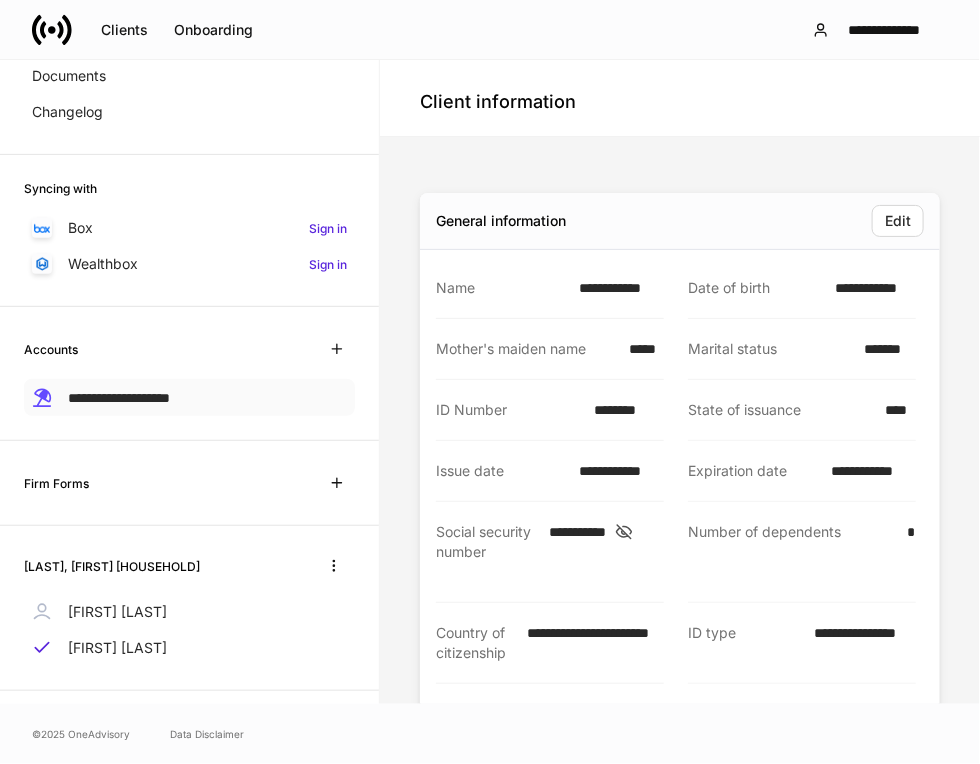 click on "**********" at bounding box center (119, 398) 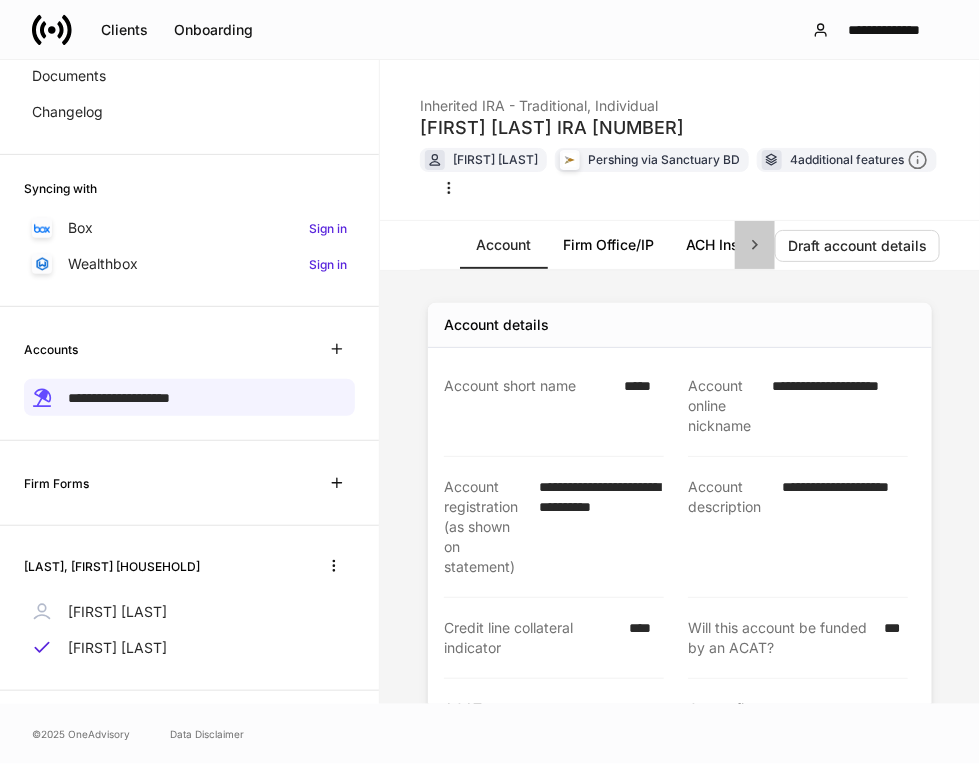 click 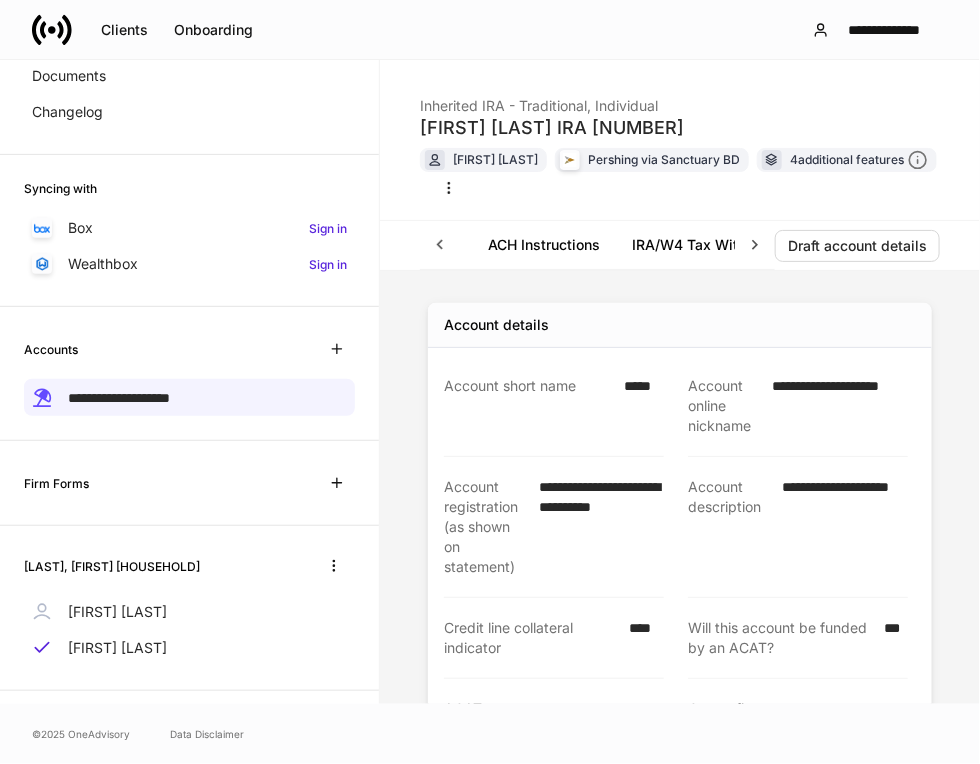 scroll, scrollTop: 0, scrollLeft: 212, axis: horizontal 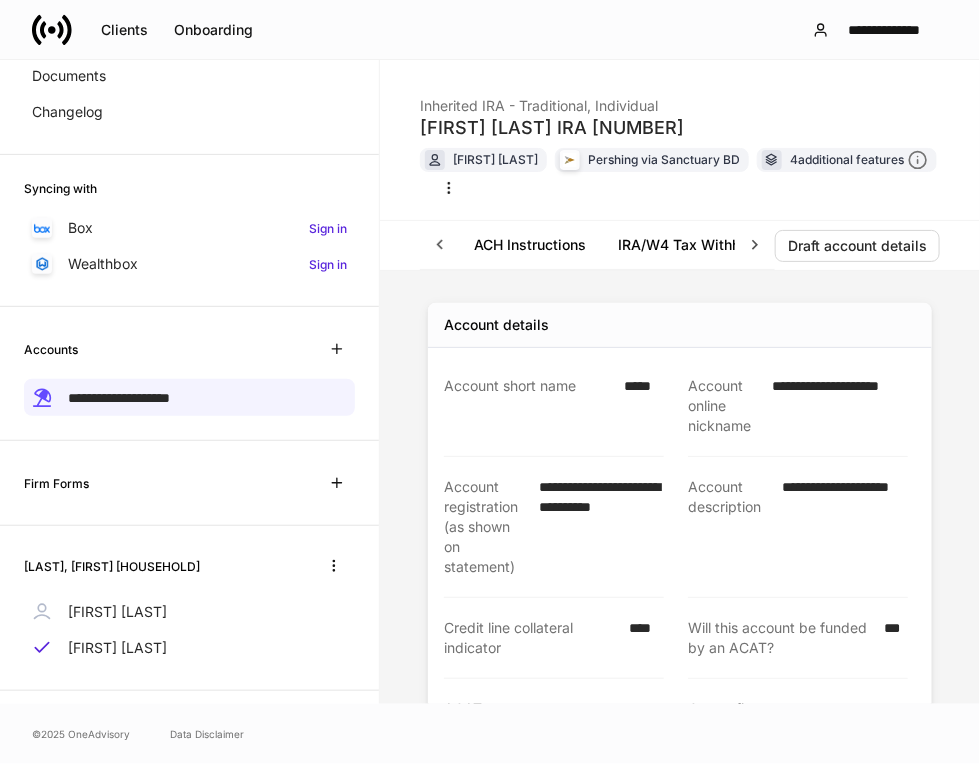 click on "ACH Instructions" at bounding box center (530, 245) 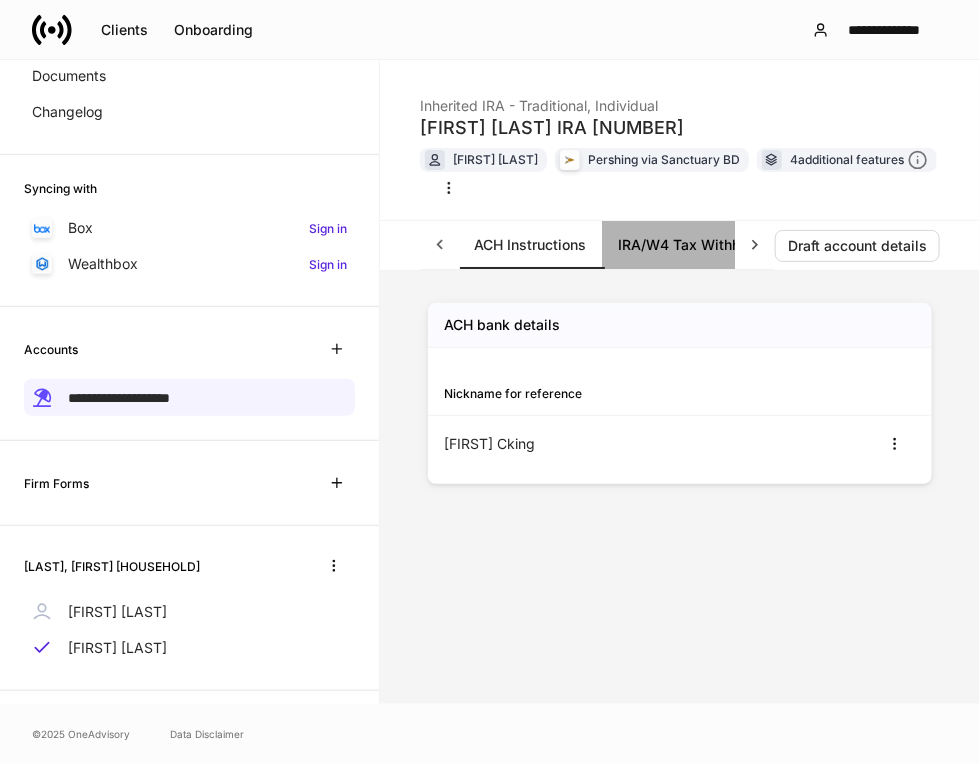 click on "IRA/W4 Tax Withholding" at bounding box center (700, 245) 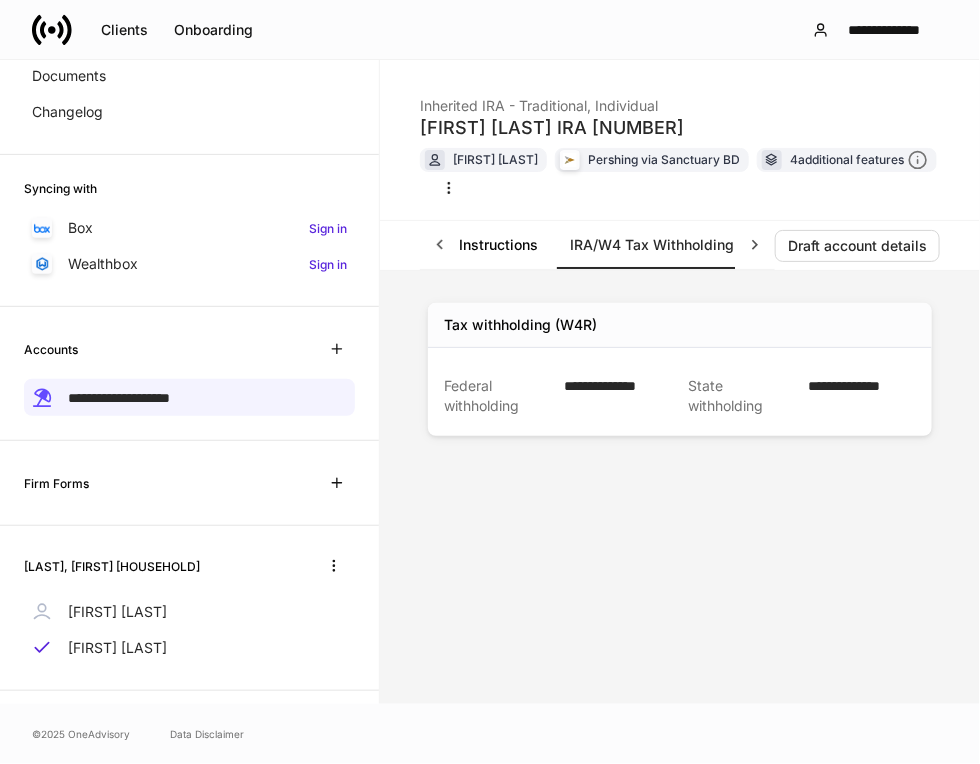 scroll, scrollTop: 0, scrollLeft: 276, axis: horizontal 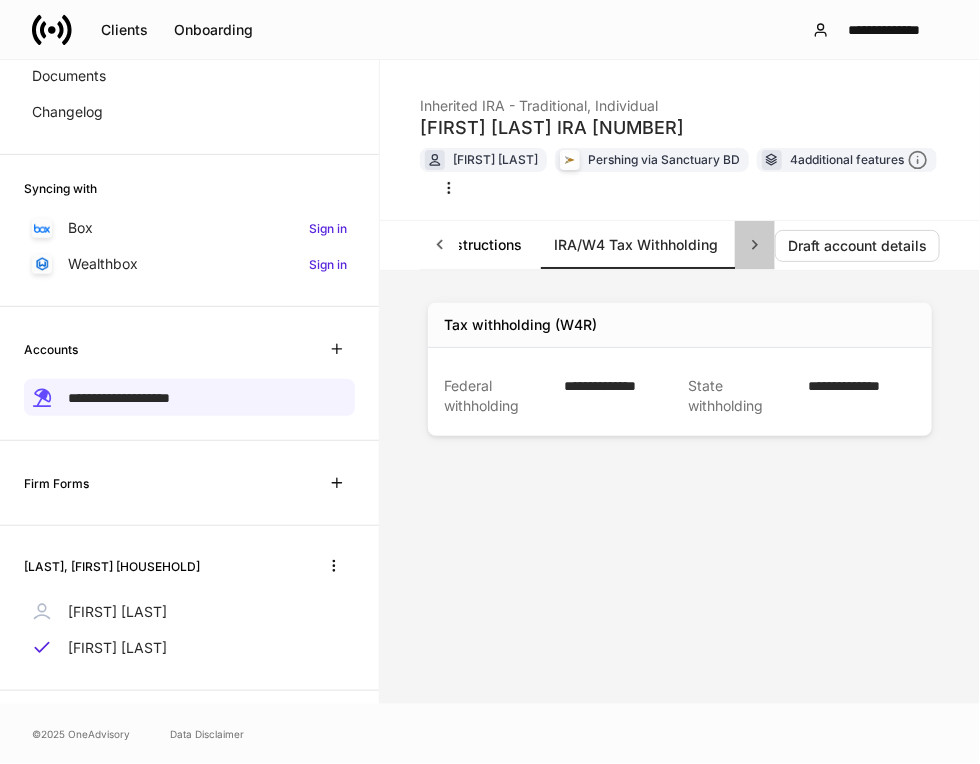 click 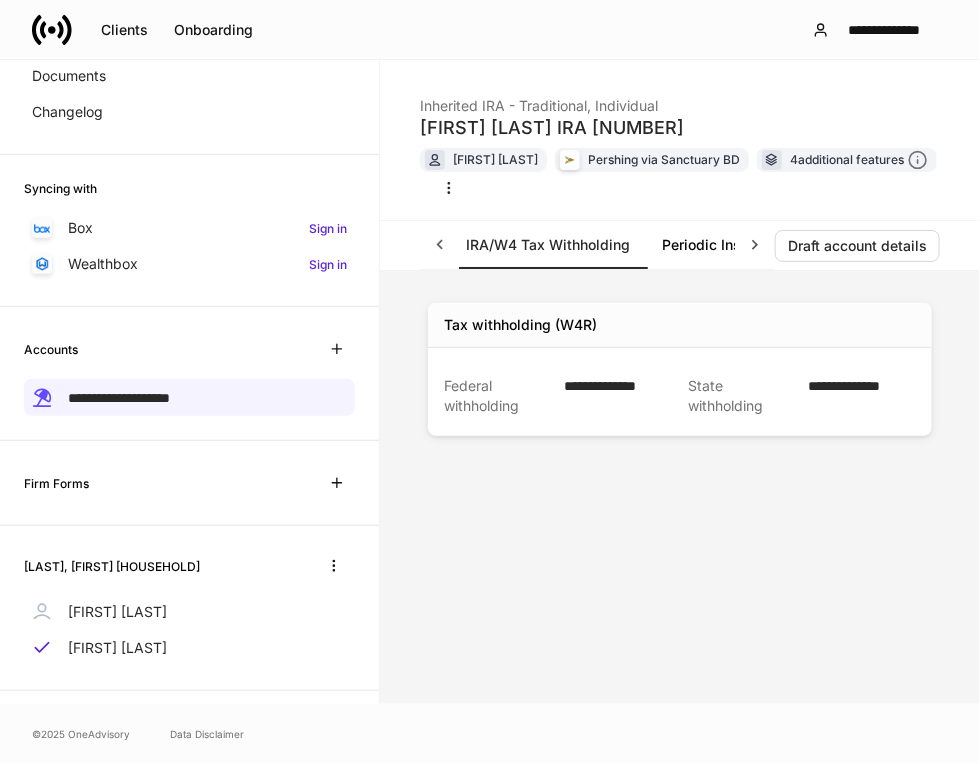 scroll, scrollTop: 0, scrollLeft: 446, axis: horizontal 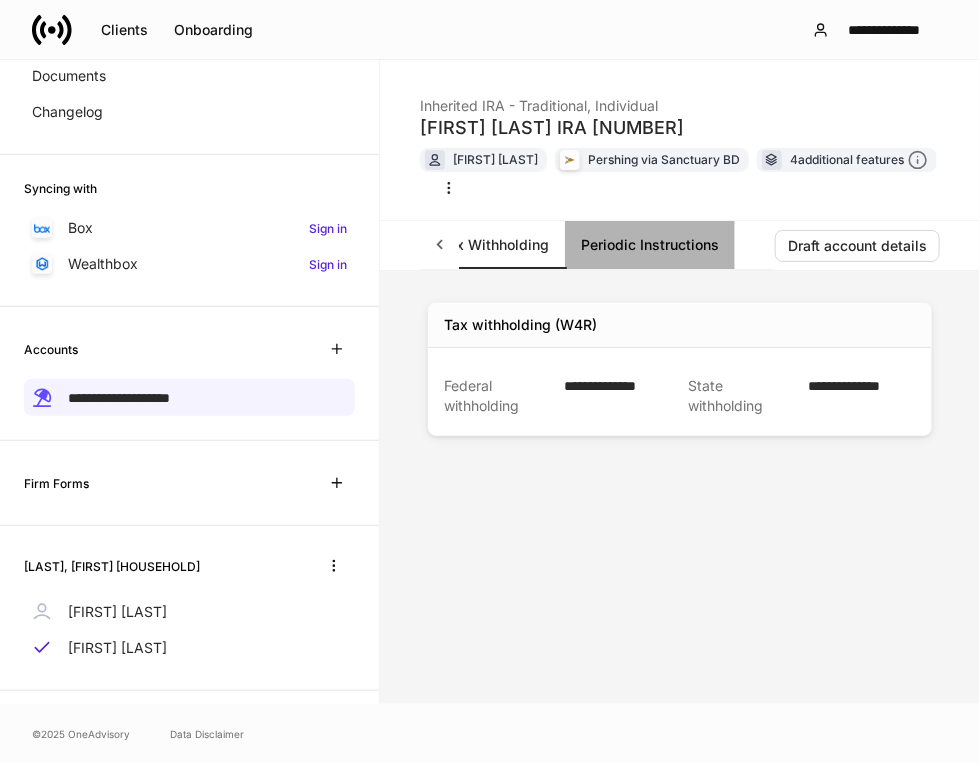 click on "Periodic Instructions" at bounding box center (650, 245) 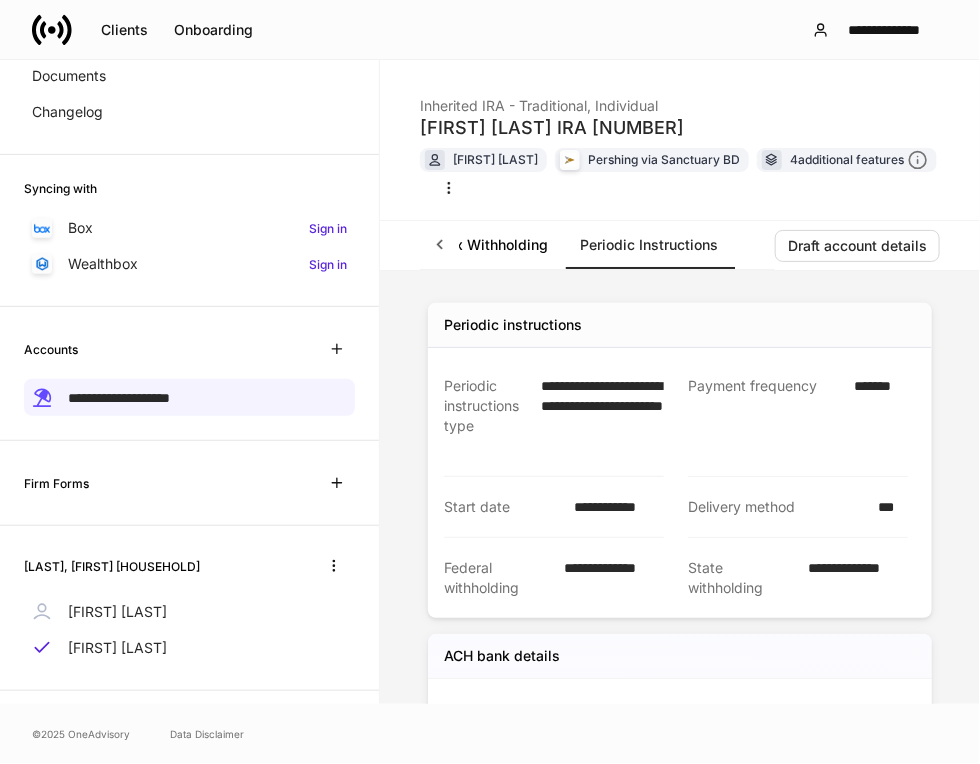 click on "Periodic Instructions" at bounding box center [649, 245] 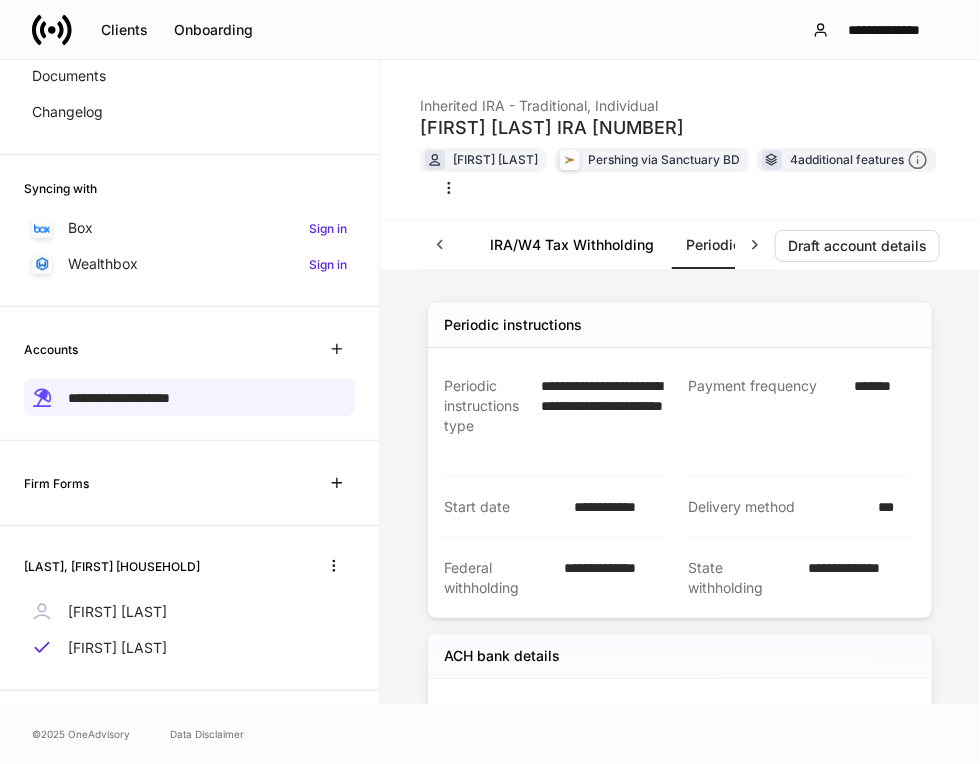 click 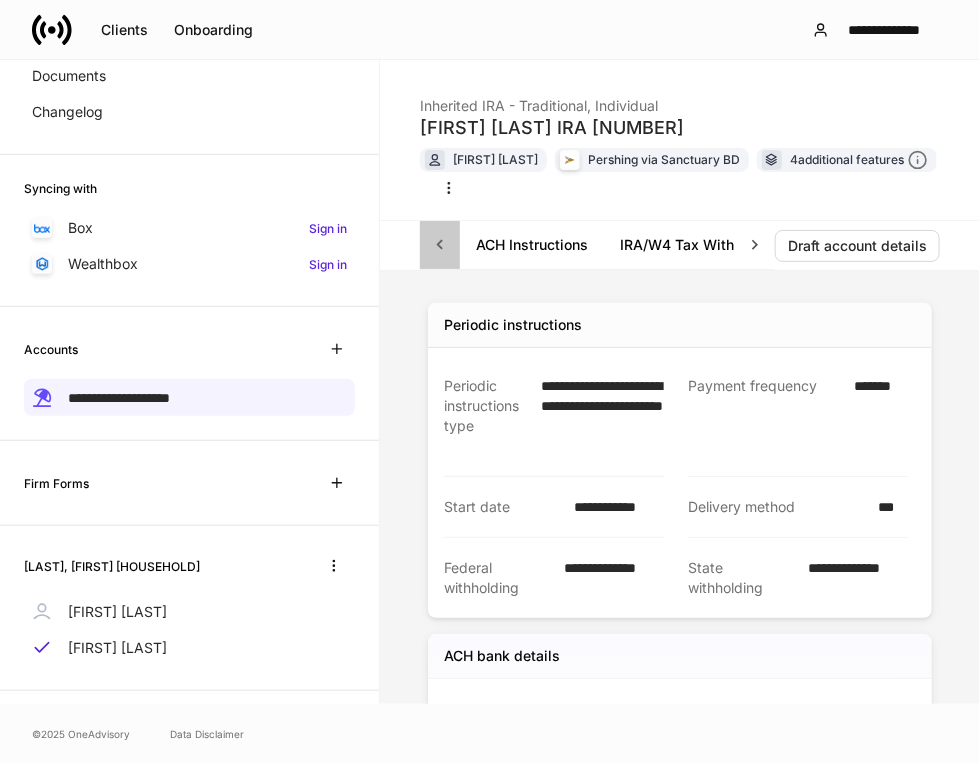 click 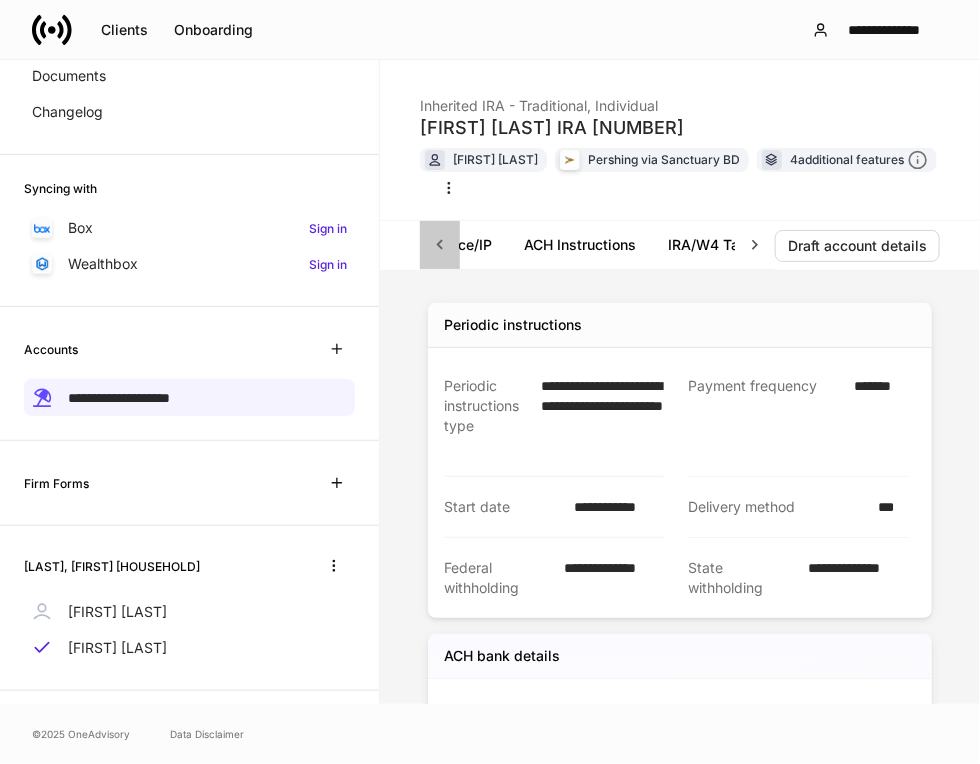click 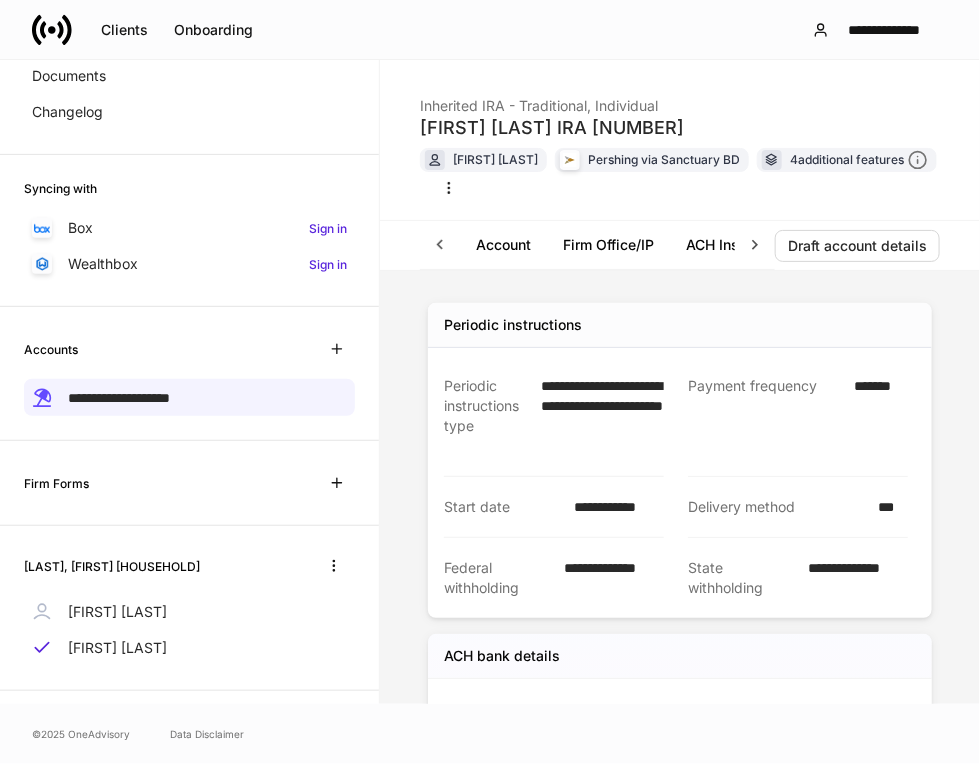 scroll, scrollTop: 0, scrollLeft: 0, axis: both 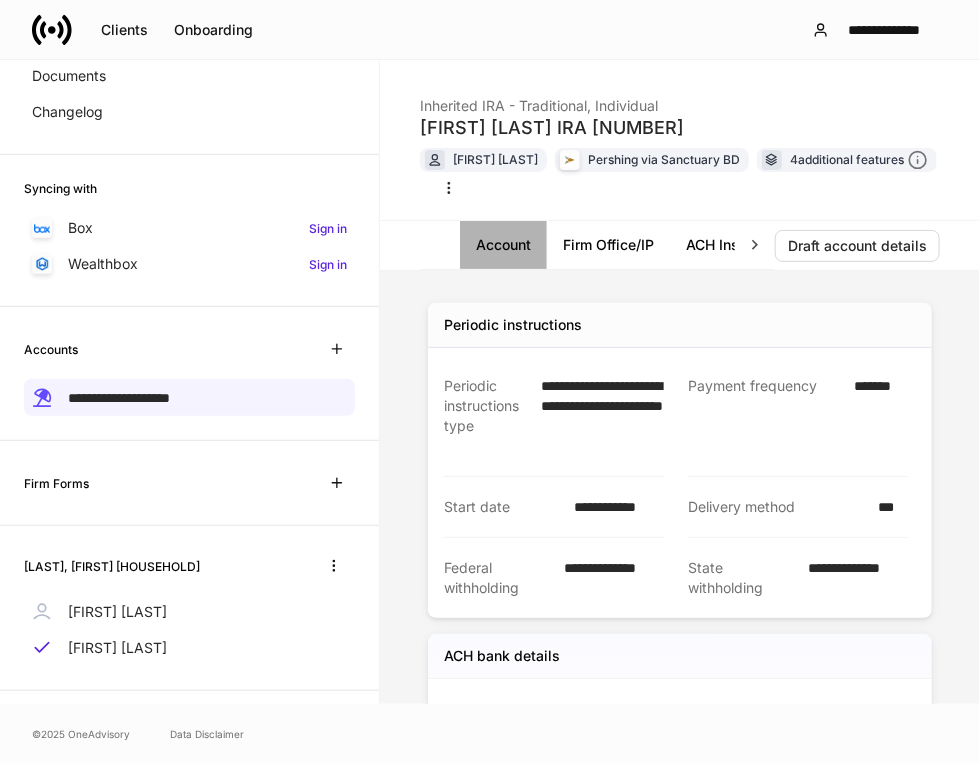 click on "Account" at bounding box center (503, 245) 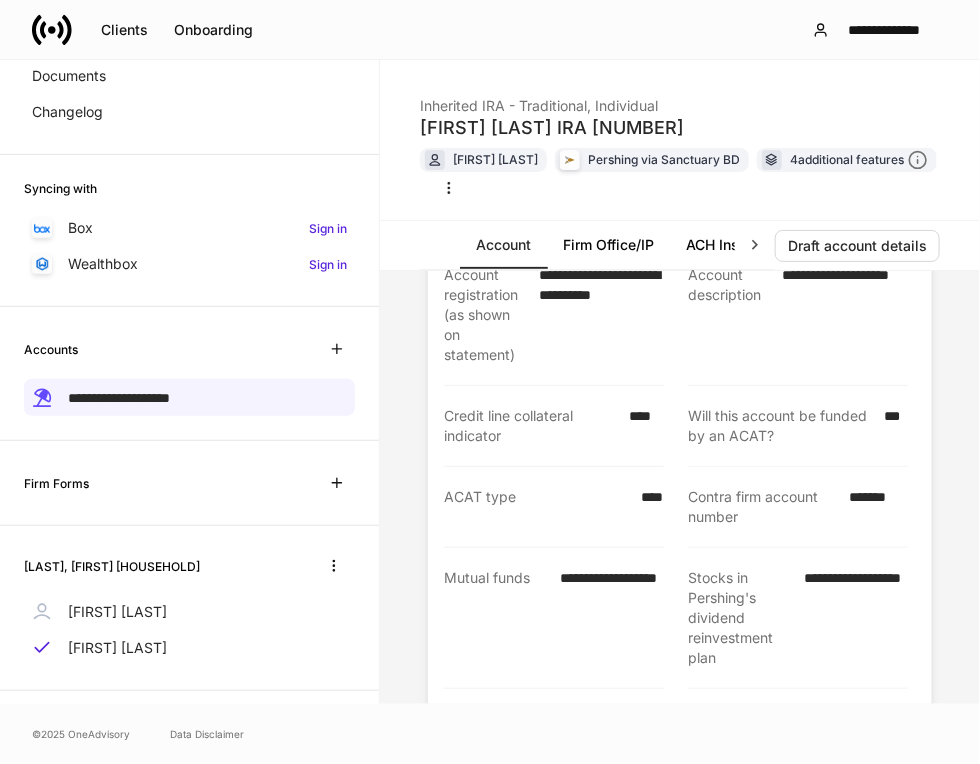 scroll, scrollTop: 222, scrollLeft: 0, axis: vertical 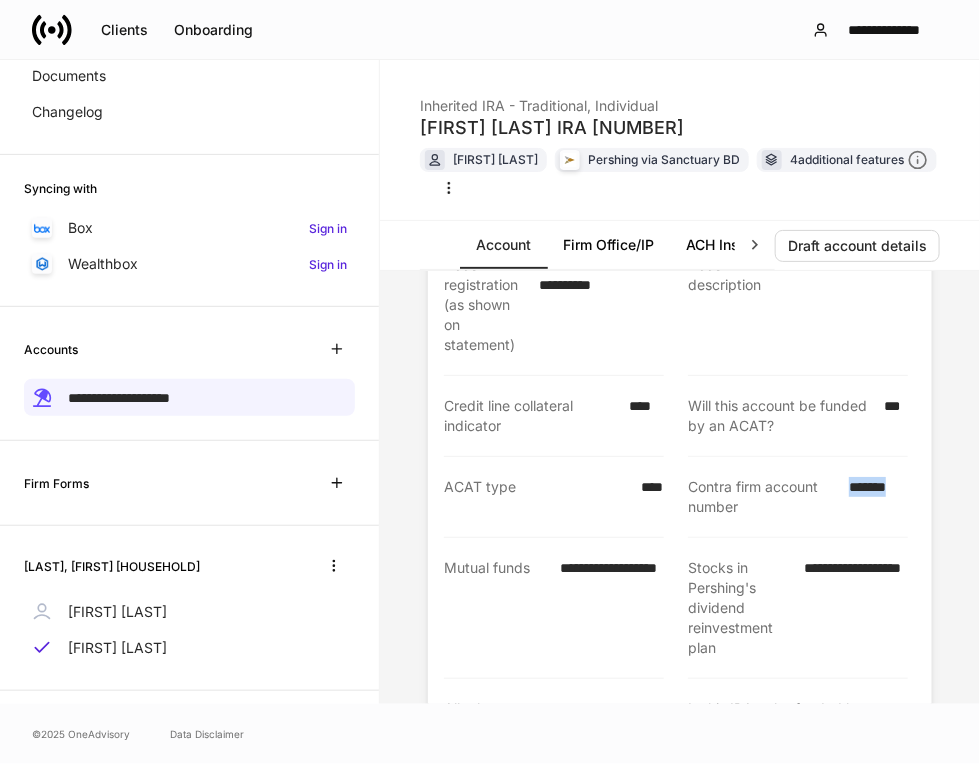 drag, startPoint x: 831, startPoint y: 481, endPoint x: 928, endPoint y: 501, distance: 99.0404 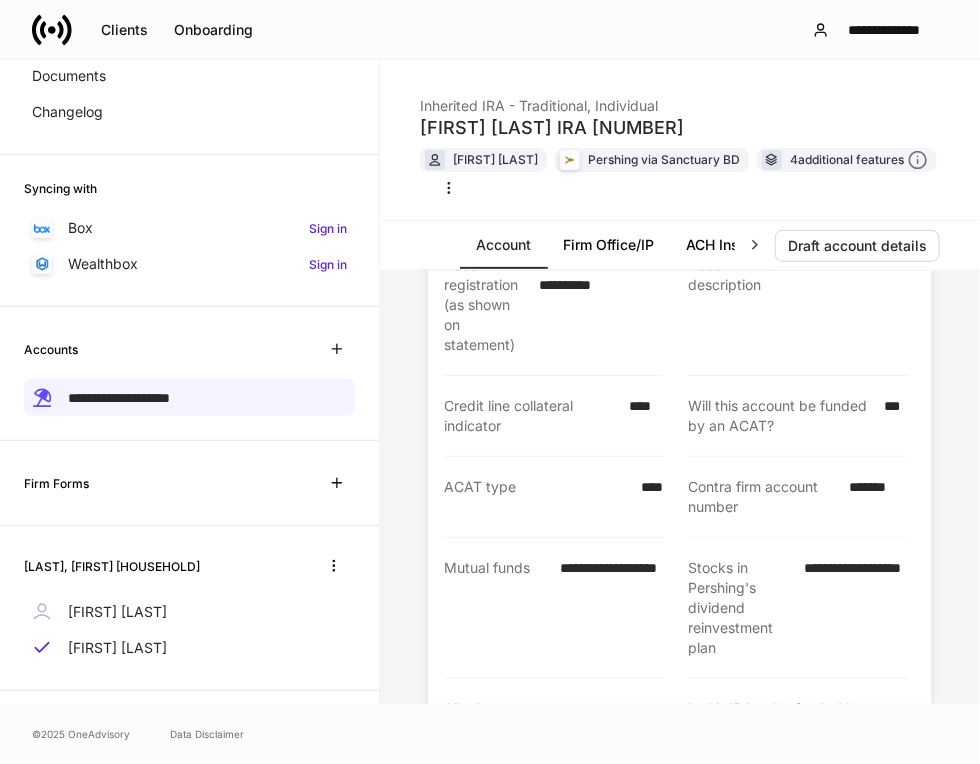 click on "**********" at bounding box center [798, 305] 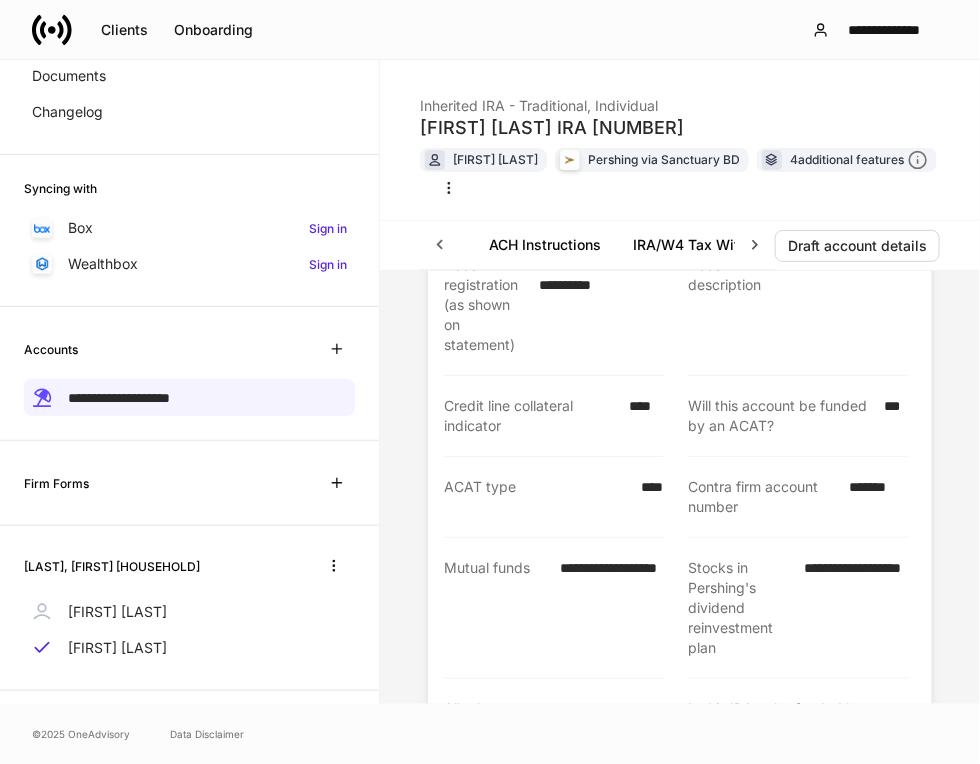 click 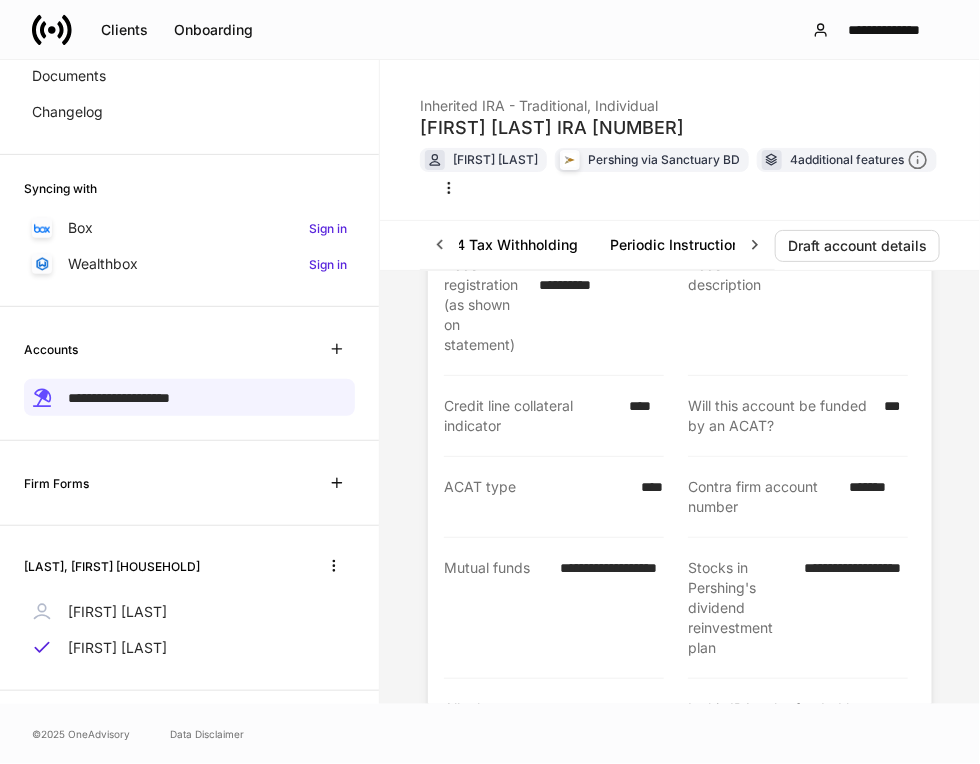 scroll, scrollTop: 0, scrollLeft: 423, axis: horizontal 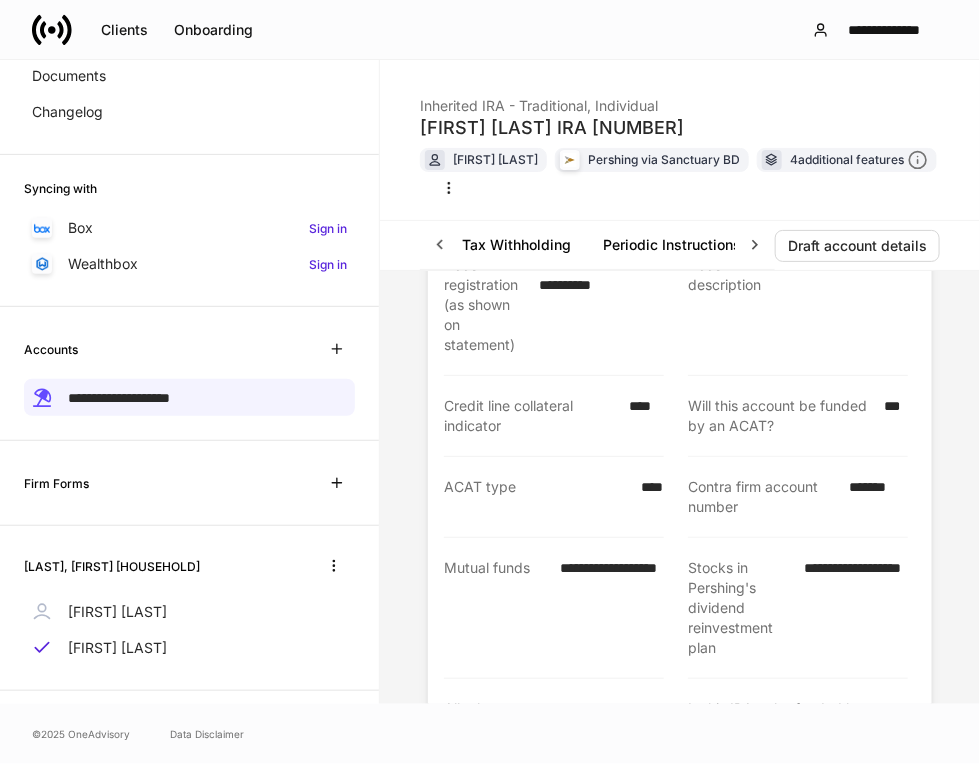 click on "Periodic Instructions" at bounding box center (672, 245) 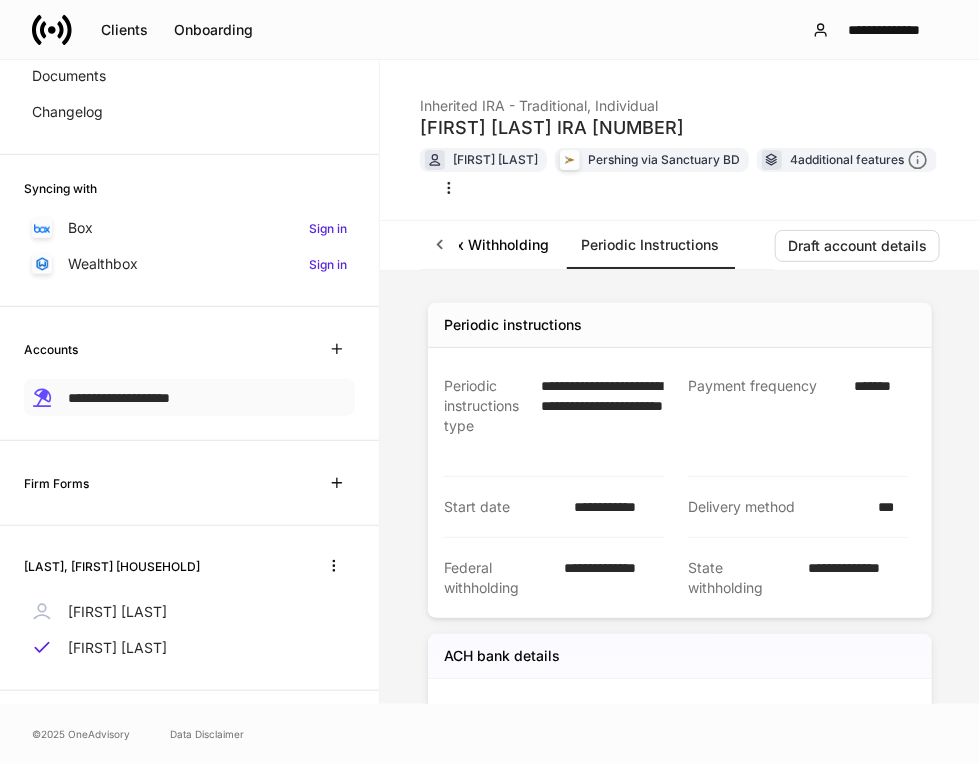 scroll, scrollTop: 0, scrollLeft: 446, axis: horizontal 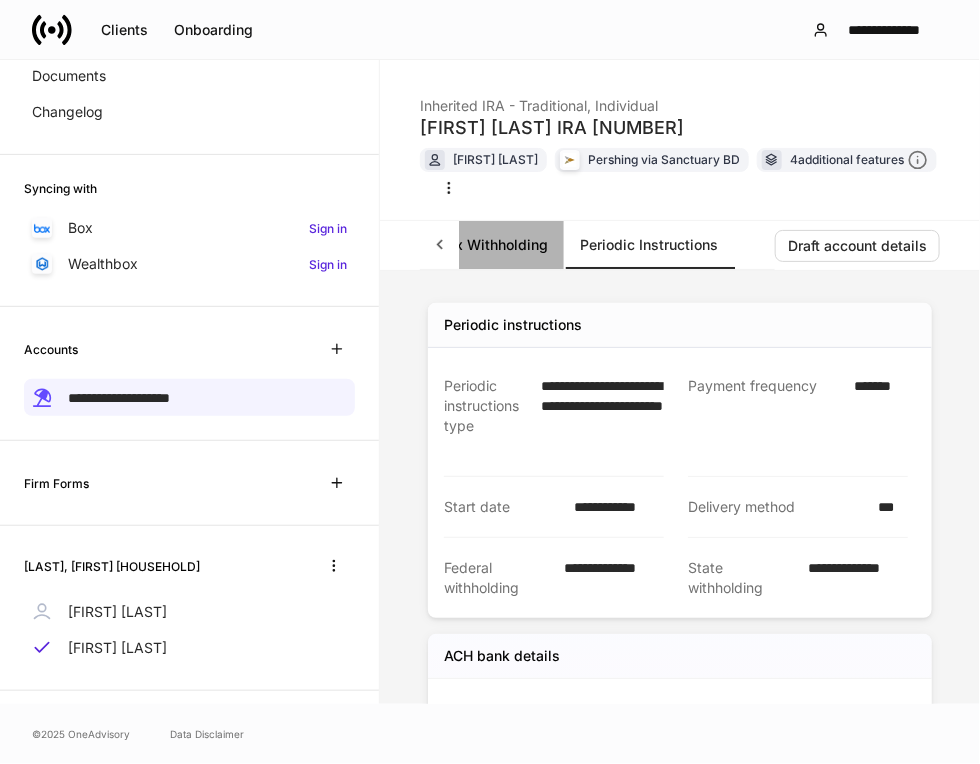 click on "IRA/W4 Tax Withholding" at bounding box center [466, 245] 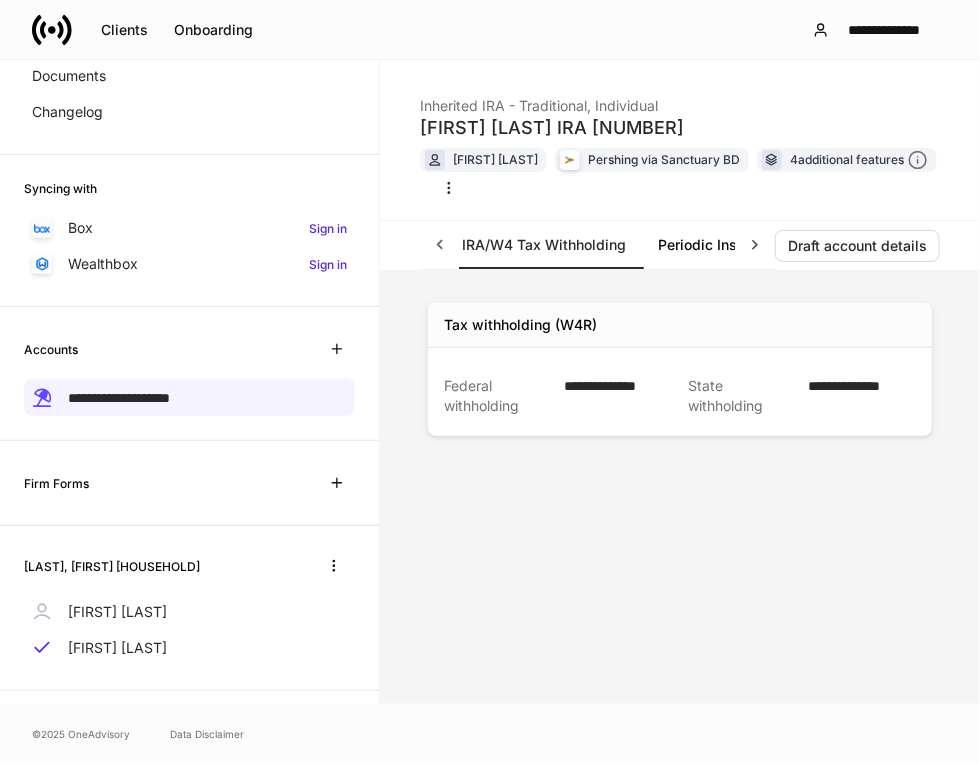 scroll, scrollTop: 0, scrollLeft: 357, axis: horizontal 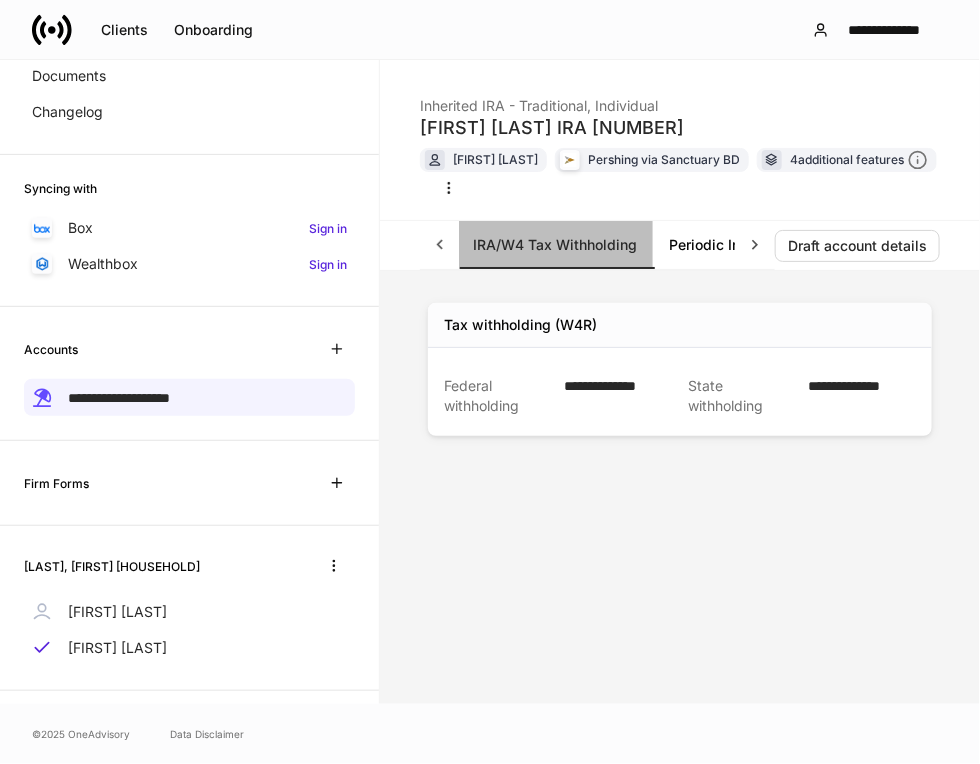 click on "IRA/W4 Tax Withholding" at bounding box center [555, 245] 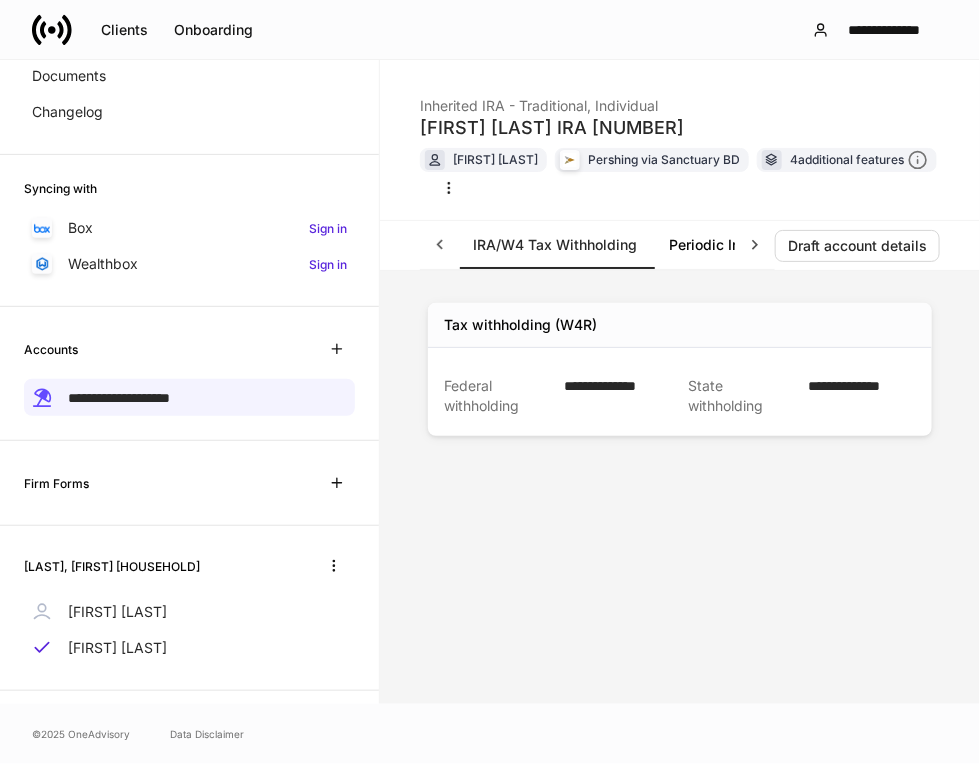 click on "Periodic Instructions" at bounding box center (738, 245) 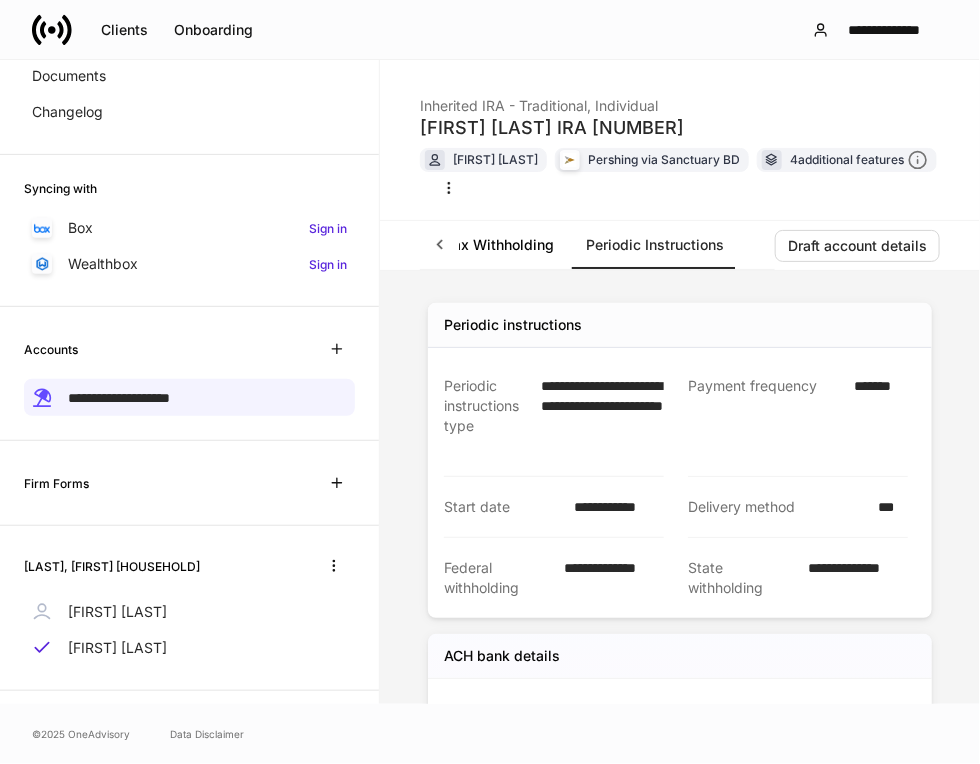 scroll, scrollTop: 0, scrollLeft: 446, axis: horizontal 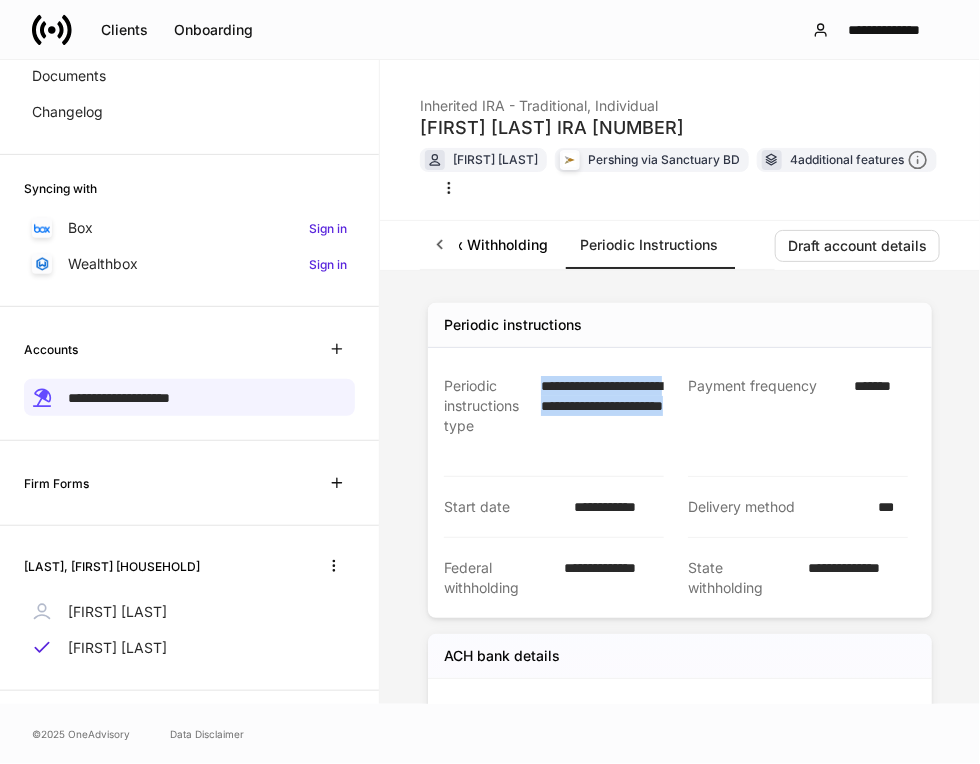 drag, startPoint x: 589, startPoint y: 449, endPoint x: 529, endPoint y: 385, distance: 87.72685 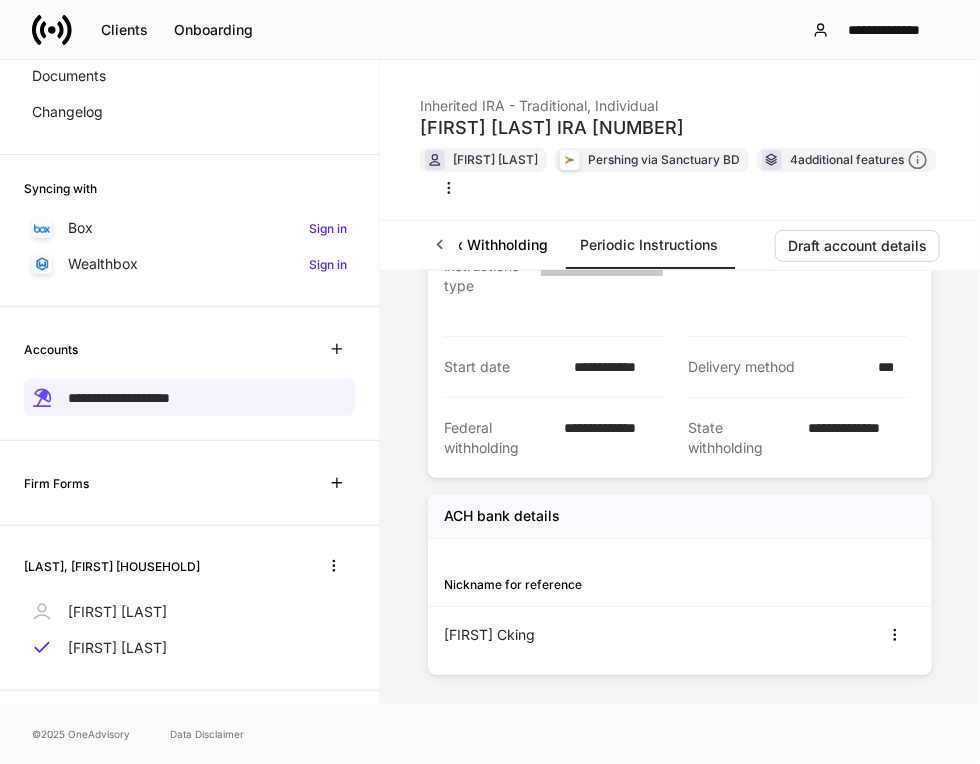scroll, scrollTop: 142, scrollLeft: 0, axis: vertical 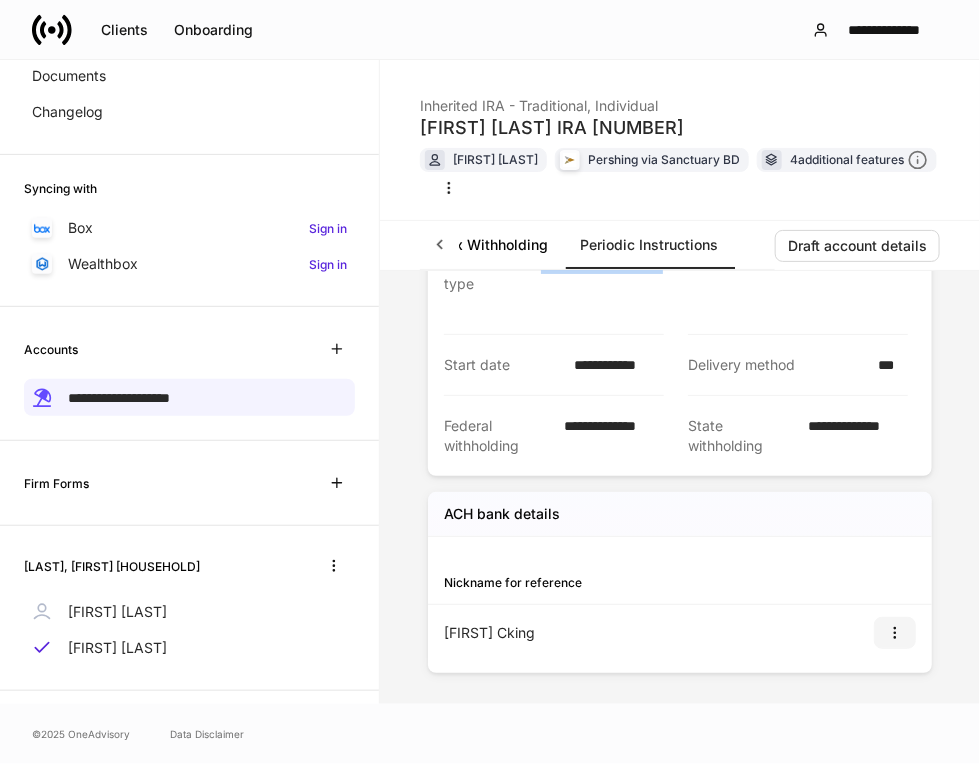click at bounding box center (895, 633) 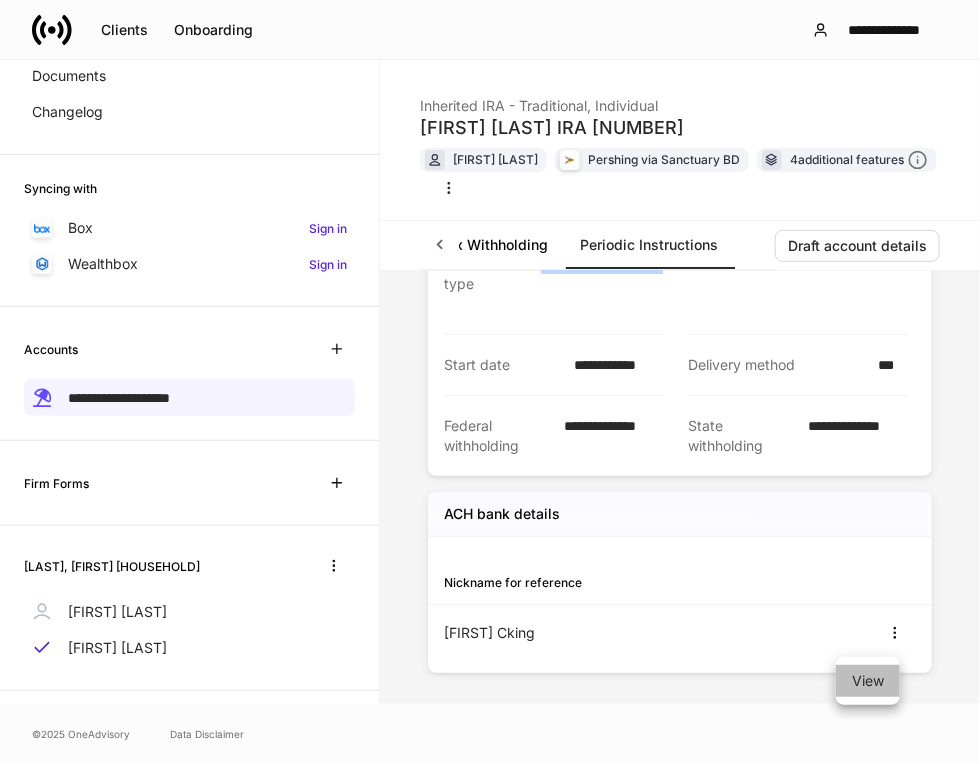click on "View" at bounding box center (868, 681) 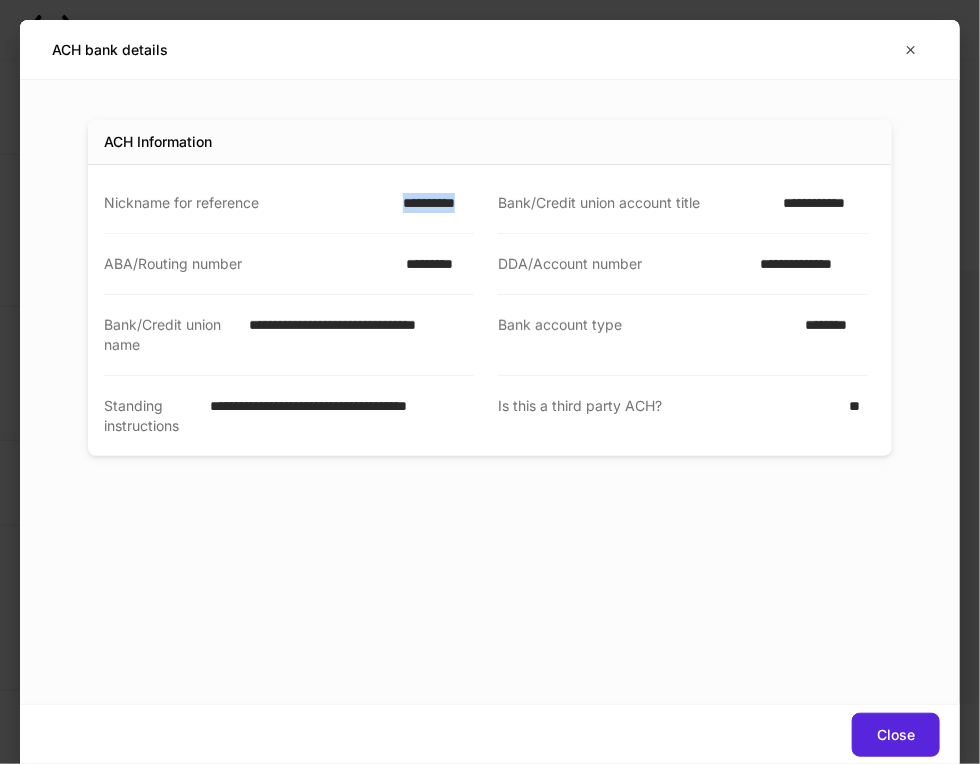 drag, startPoint x: 472, startPoint y: 207, endPoint x: 384, endPoint y: 205, distance: 88.02273 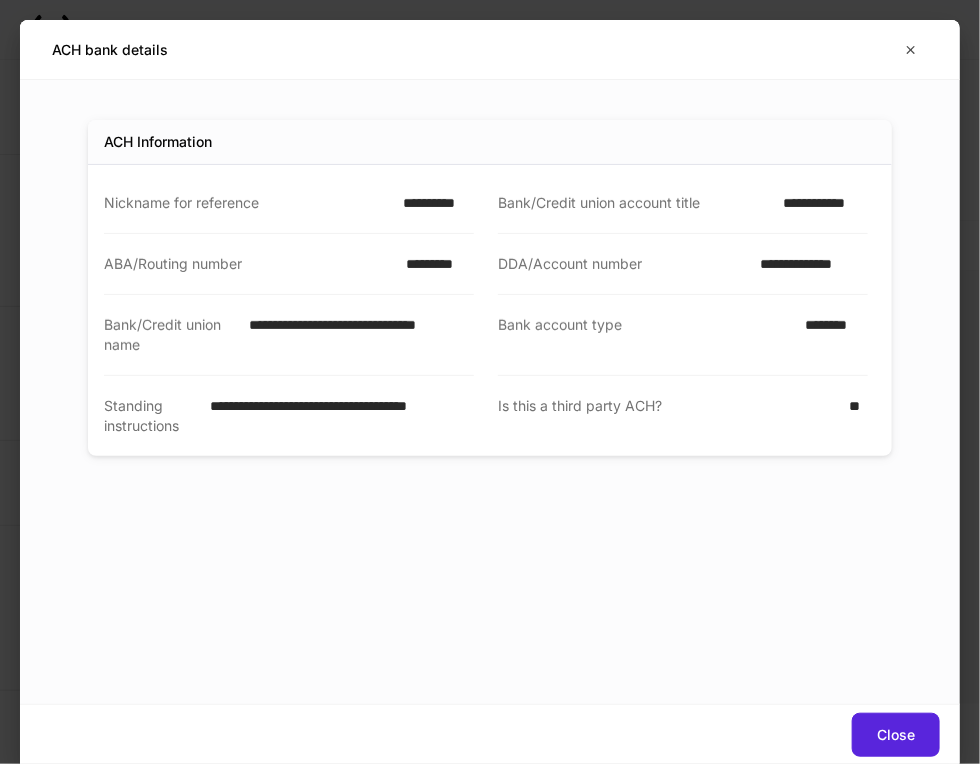click on "*********" at bounding box center (434, 264) 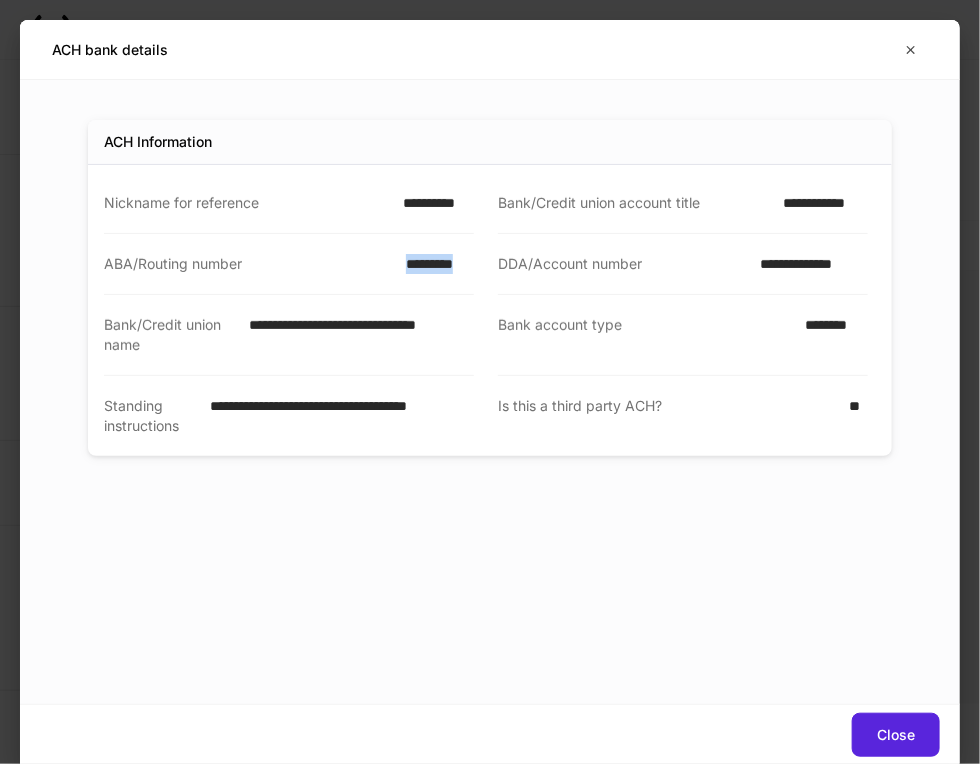 click on "*********" at bounding box center [434, 264] 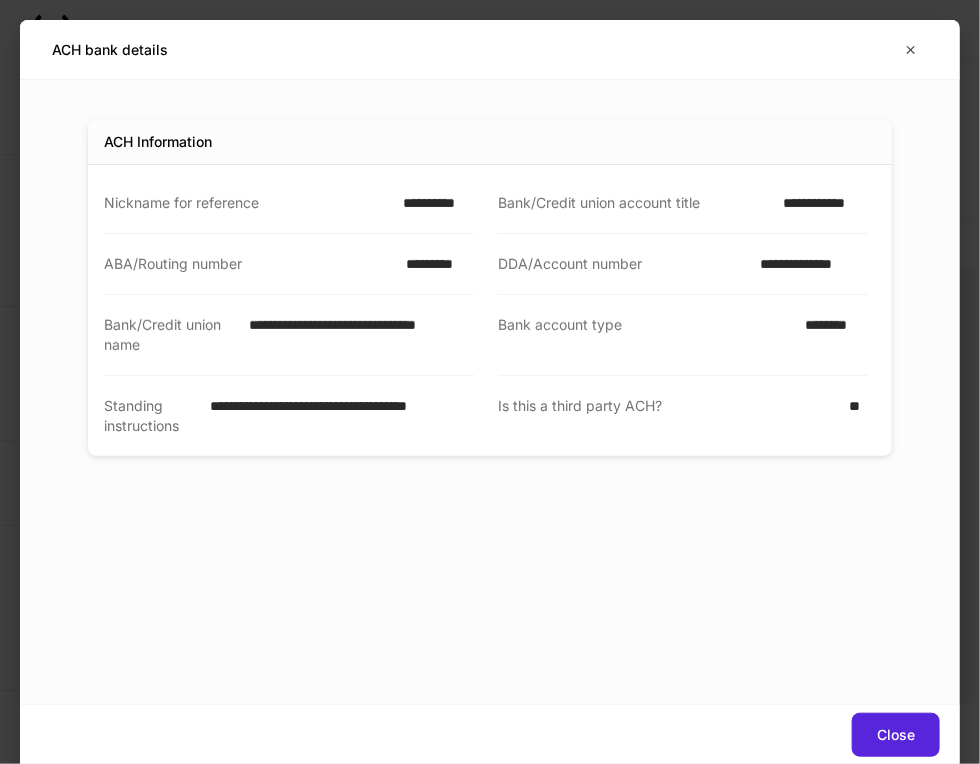 click on "**********" at bounding box center [808, 264] 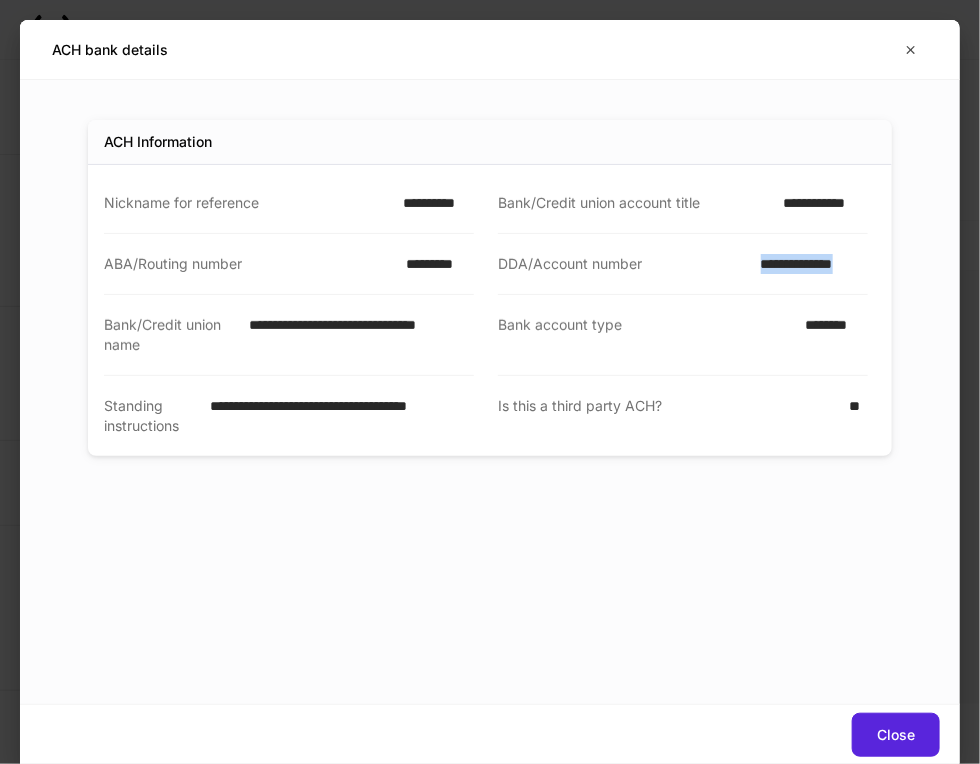 click on "**********" at bounding box center (808, 264) 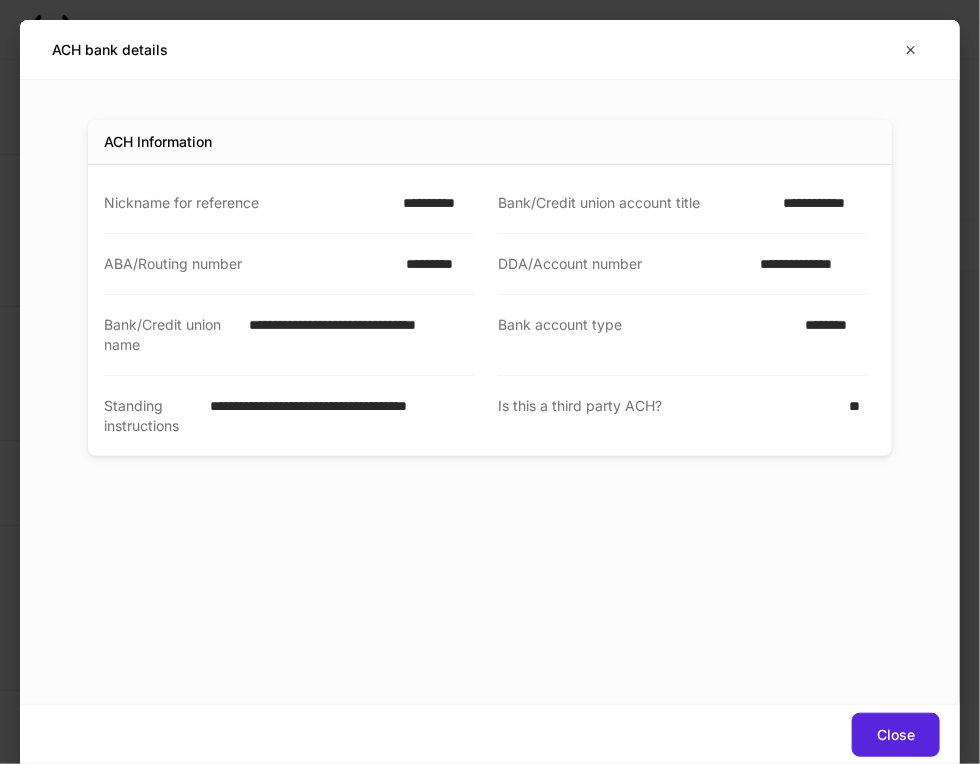 click on "ACH bank details" at bounding box center [490, 49] 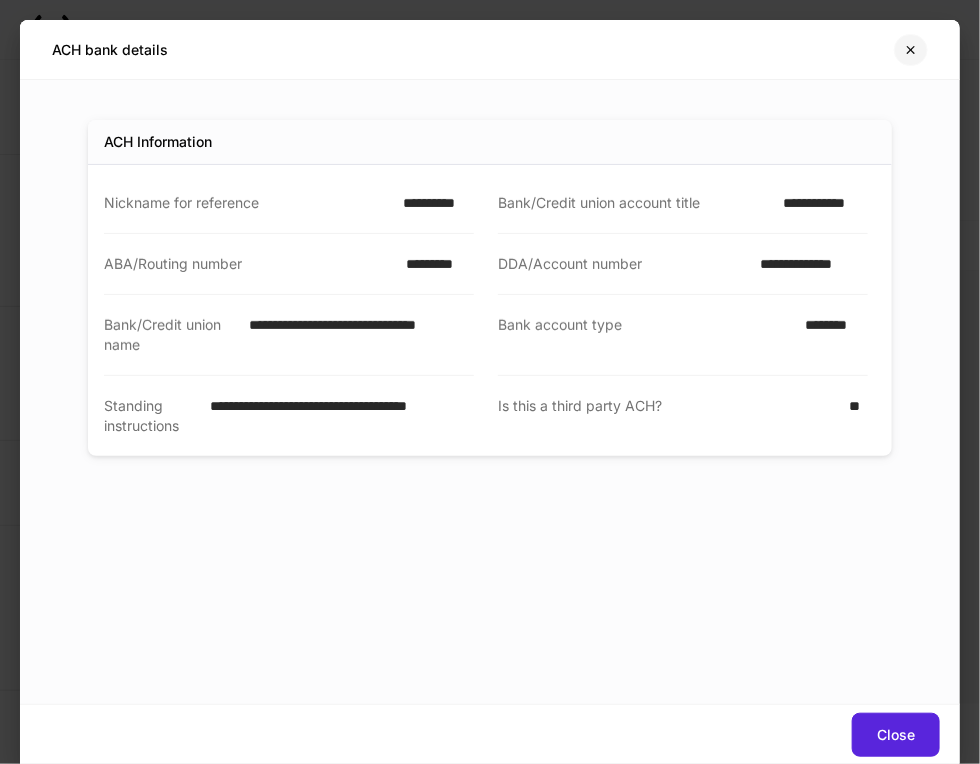 click 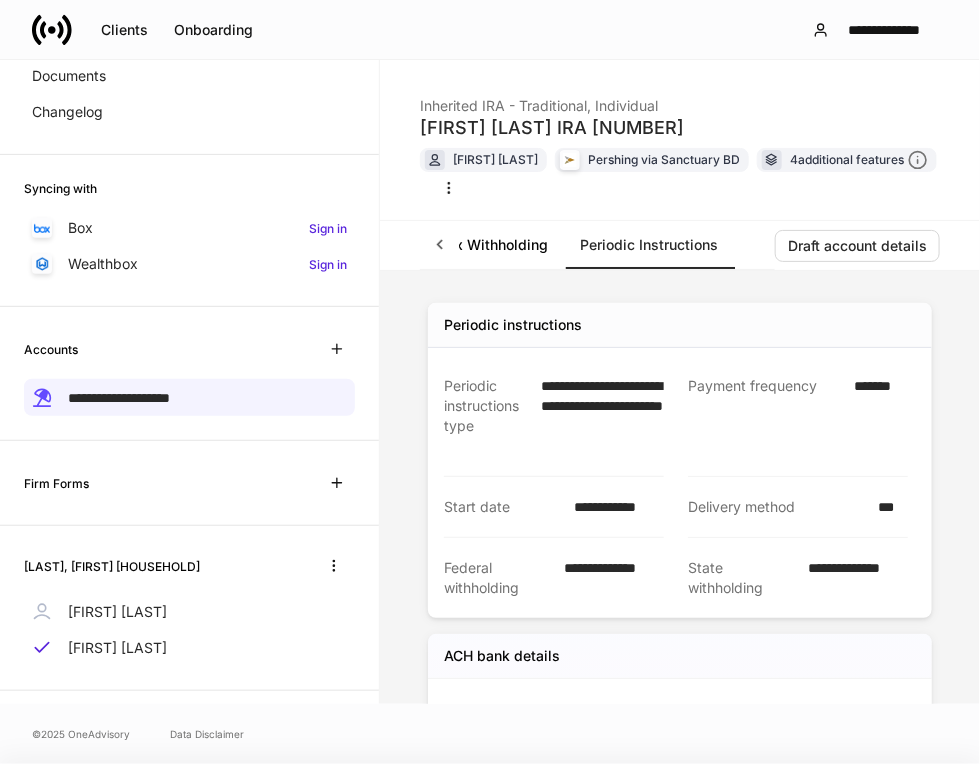 scroll, scrollTop: 143, scrollLeft: 0, axis: vertical 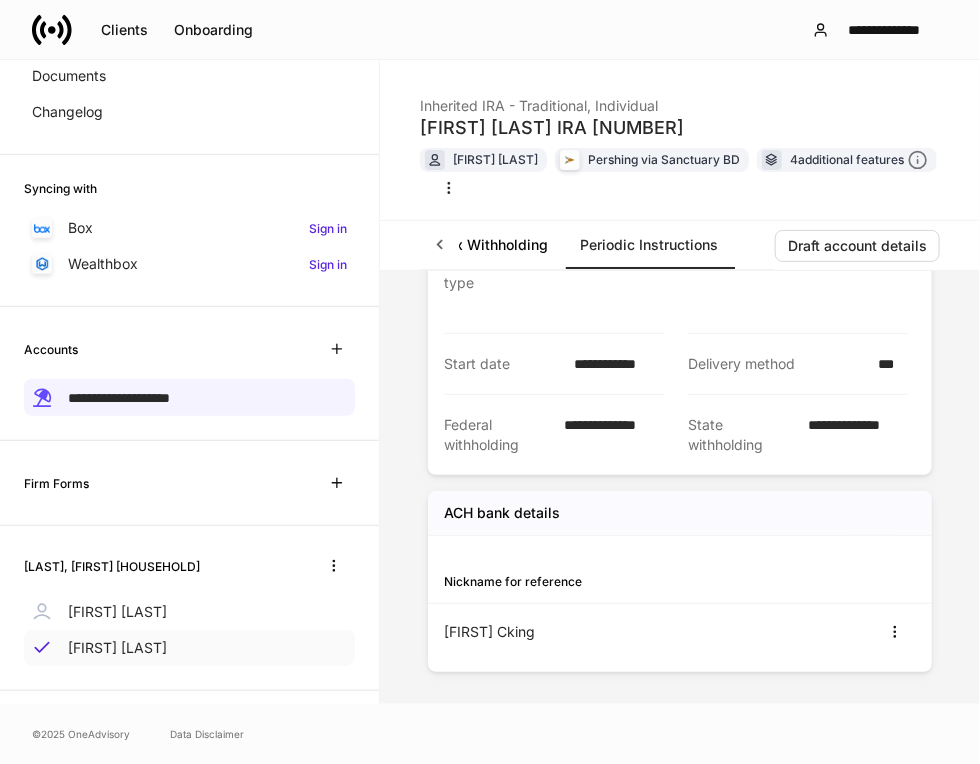 click on "[FIRST] [LAST]" at bounding box center (117, 648) 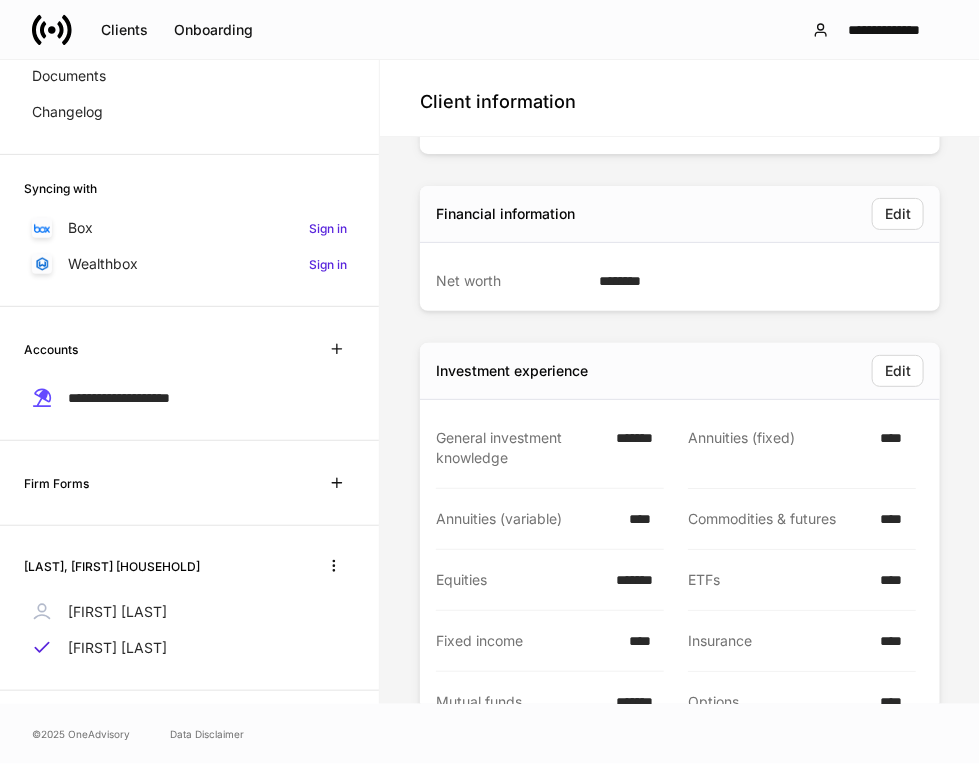 scroll, scrollTop: 1888, scrollLeft: 0, axis: vertical 